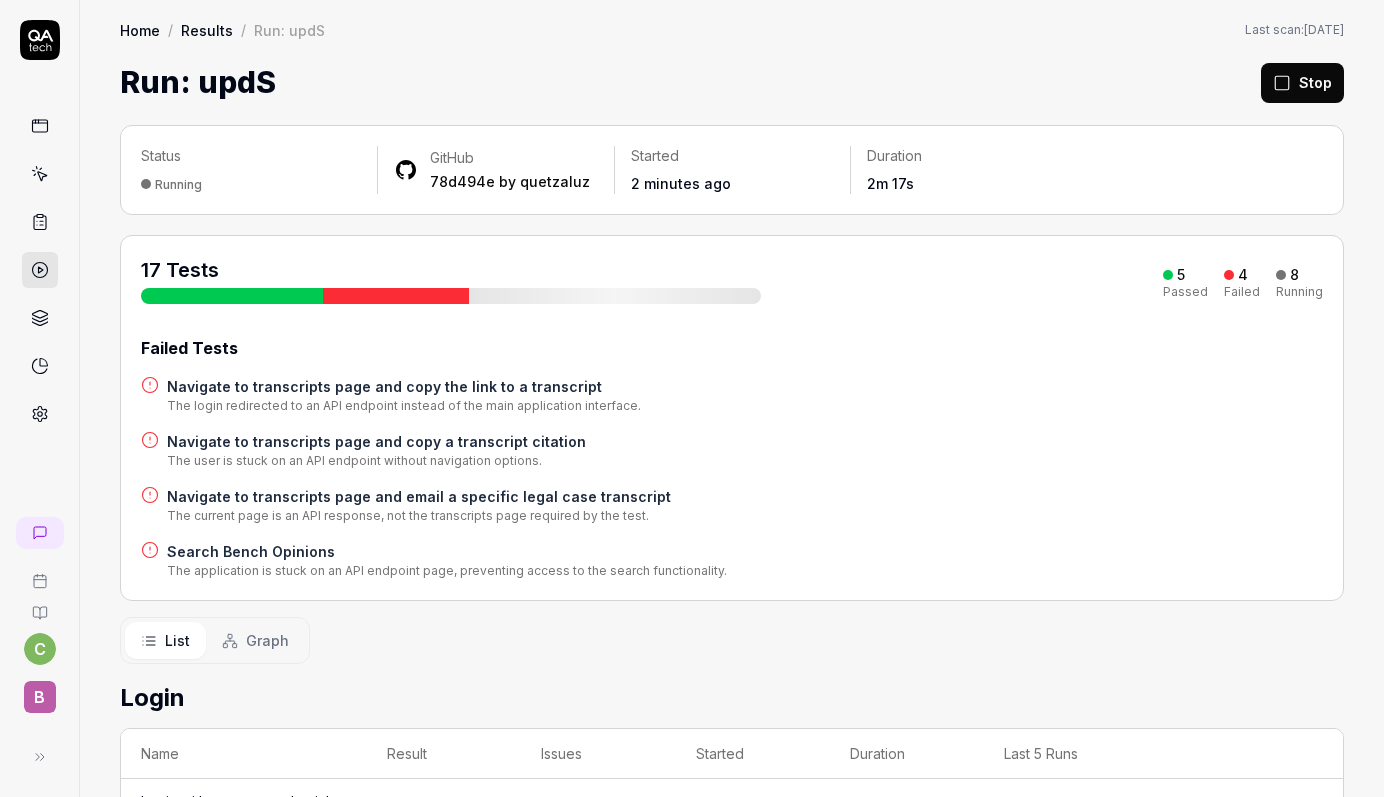 scroll, scrollTop: 0, scrollLeft: 0, axis: both 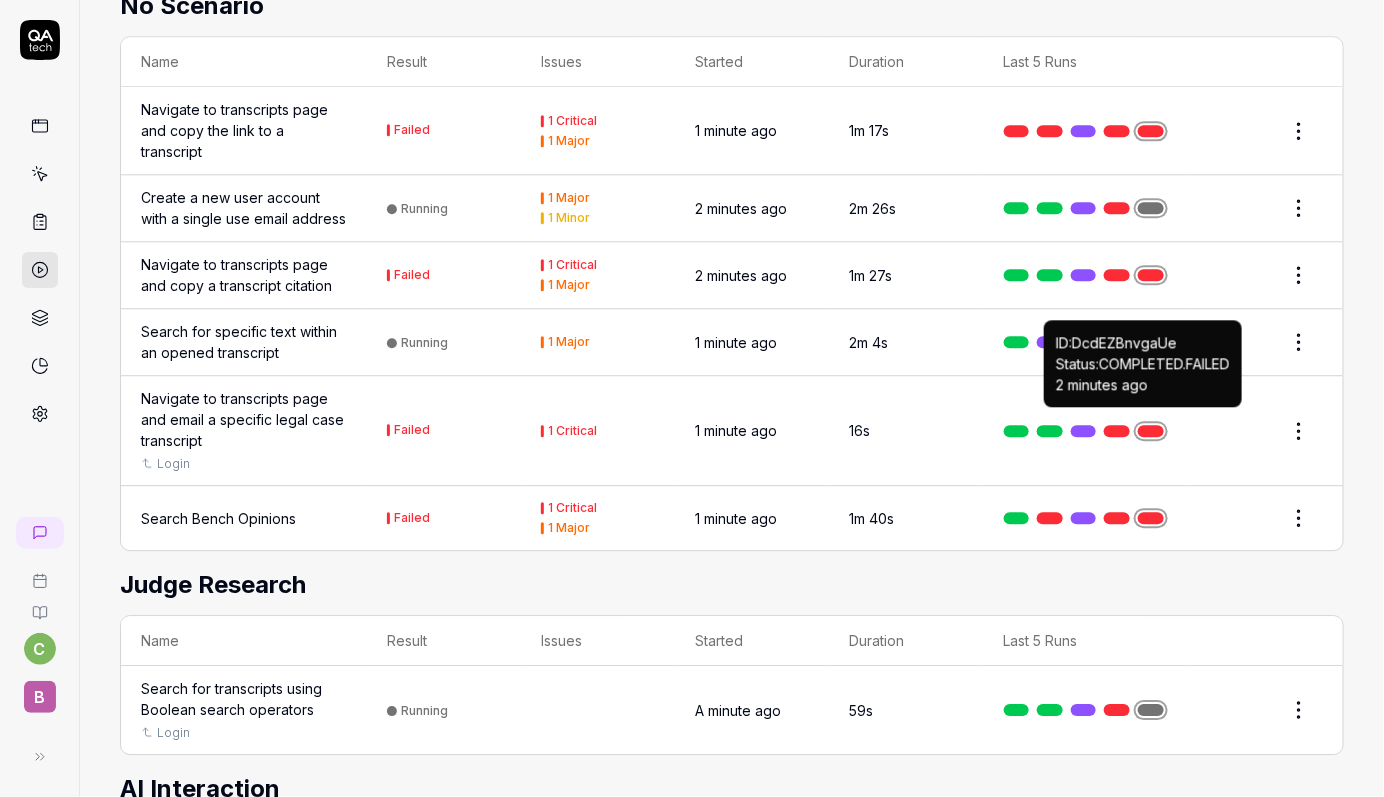 click at bounding box center [1151, 431] 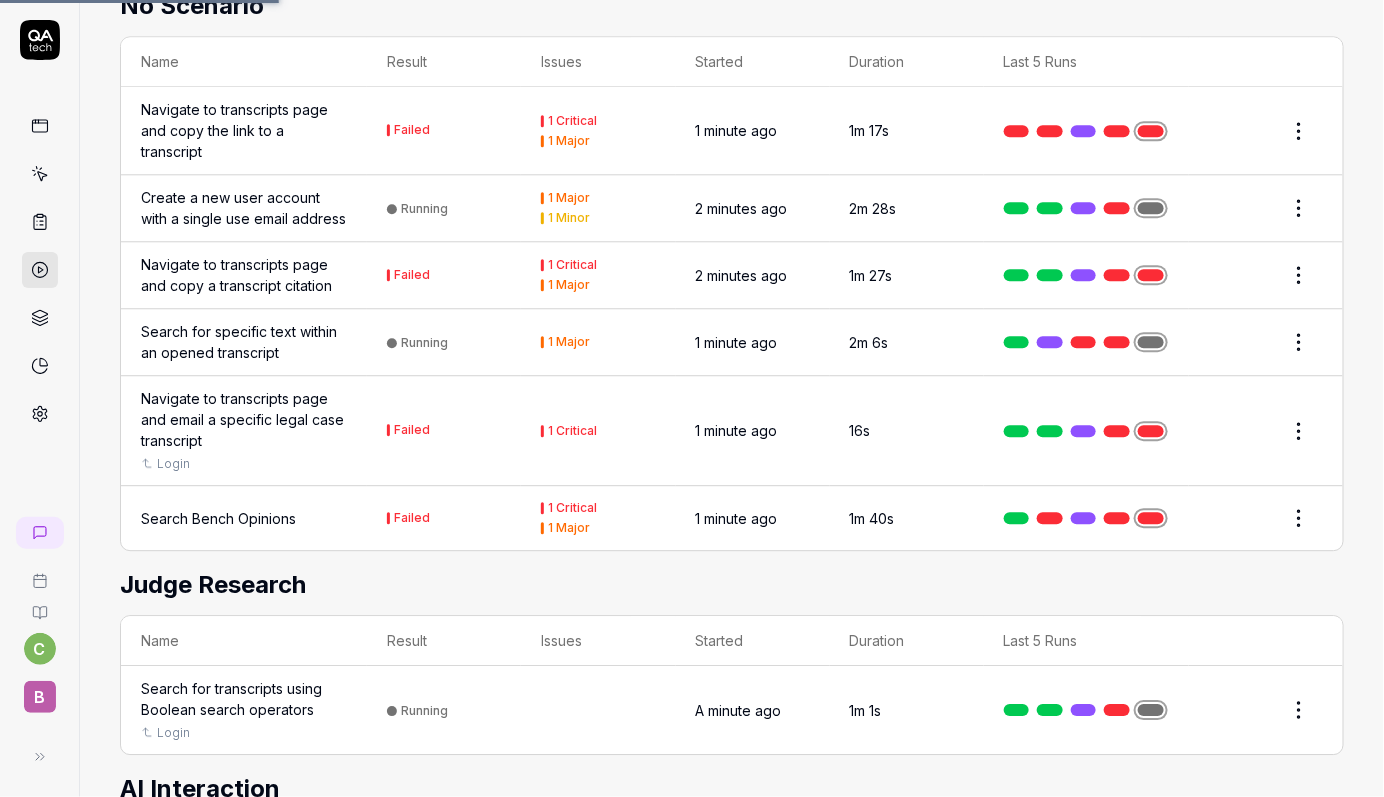 scroll, scrollTop: 0, scrollLeft: 0, axis: both 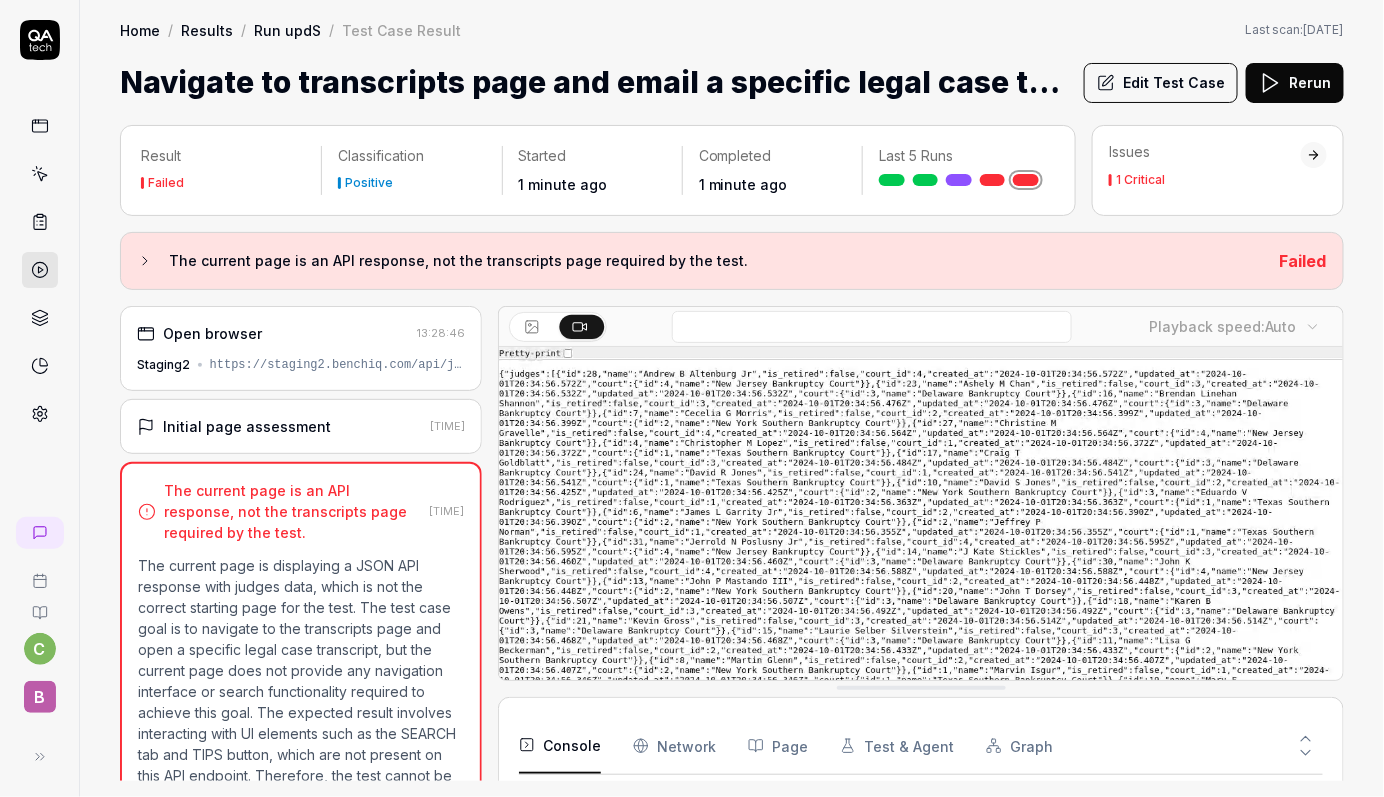 click on "https://staging2.benchiq.com/api/judges" at bounding box center (338, 365) 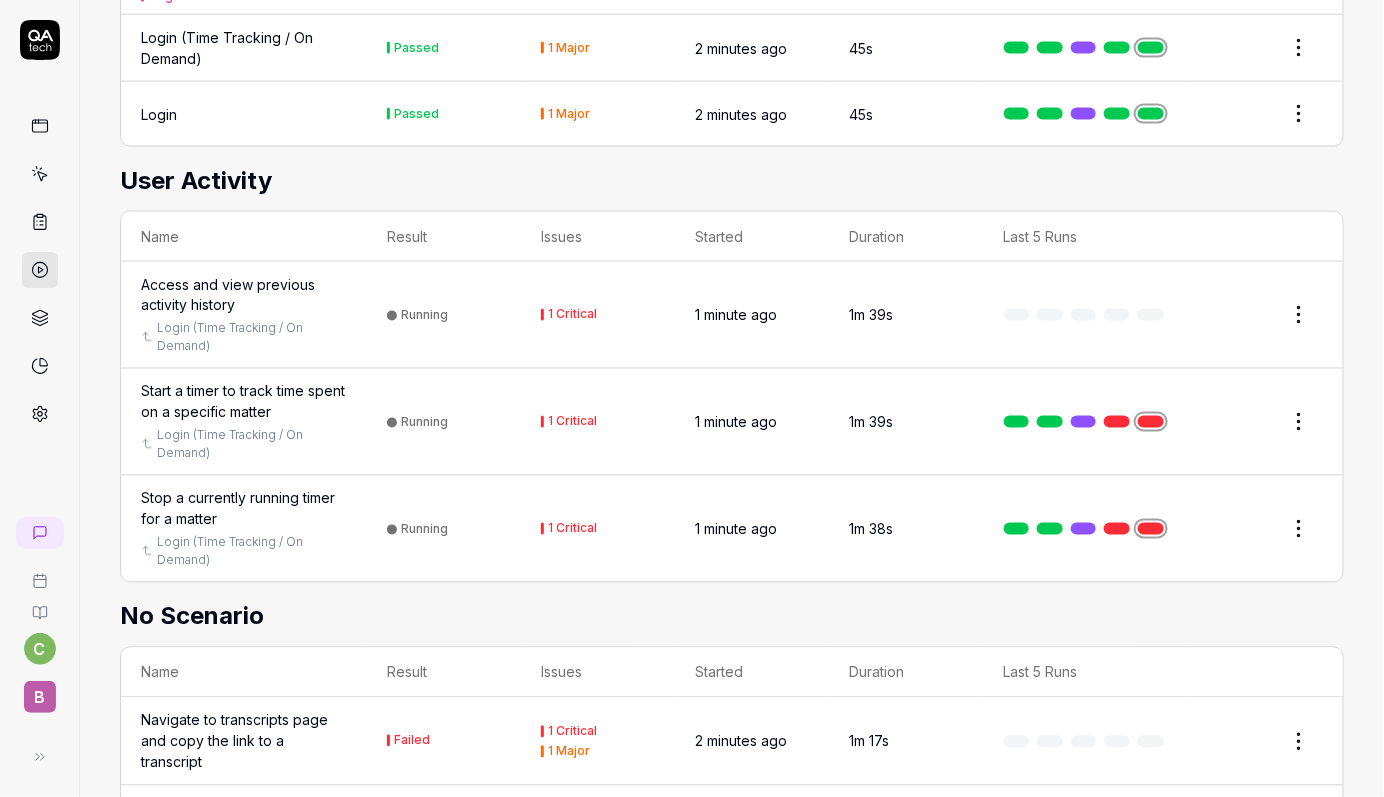 scroll, scrollTop: 983, scrollLeft: 0, axis: vertical 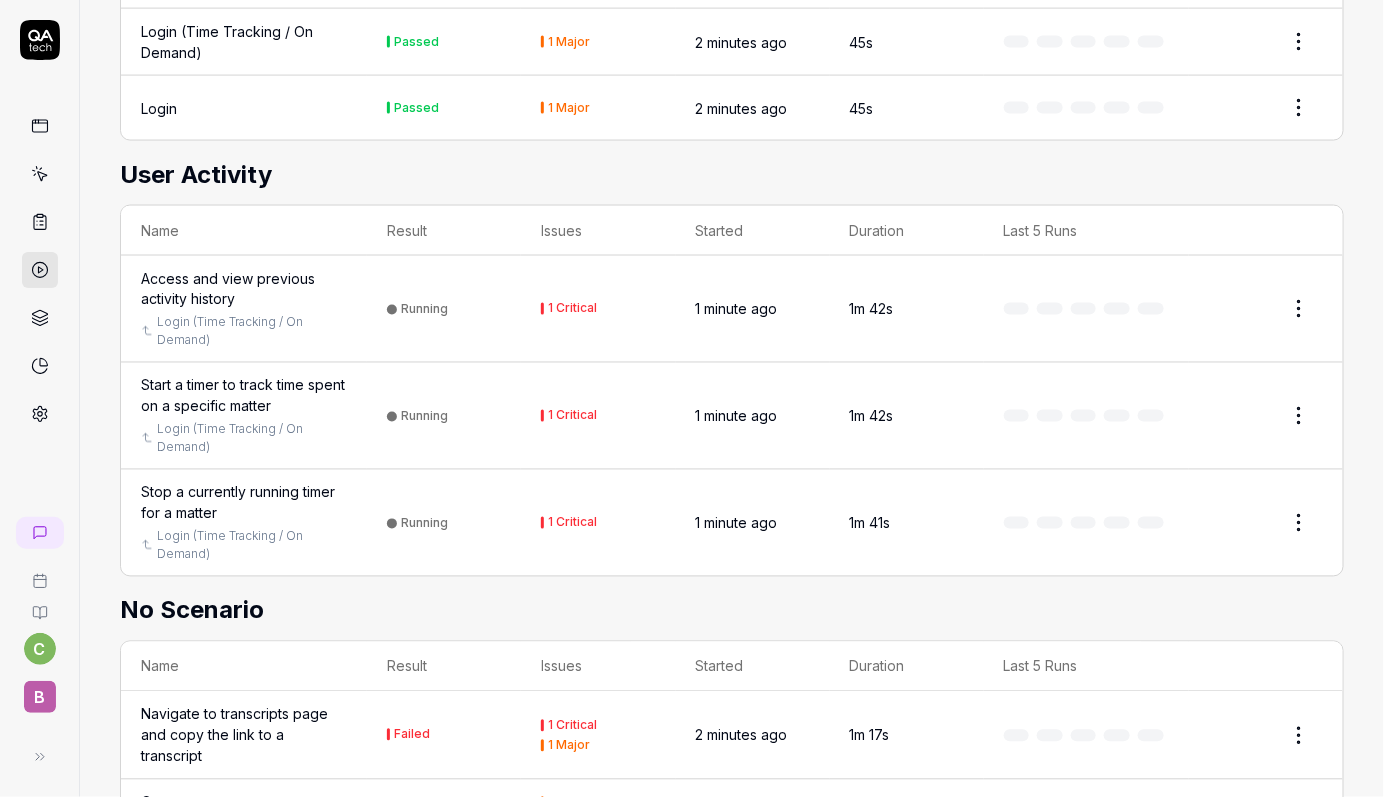 click at bounding box center (1086, 309) 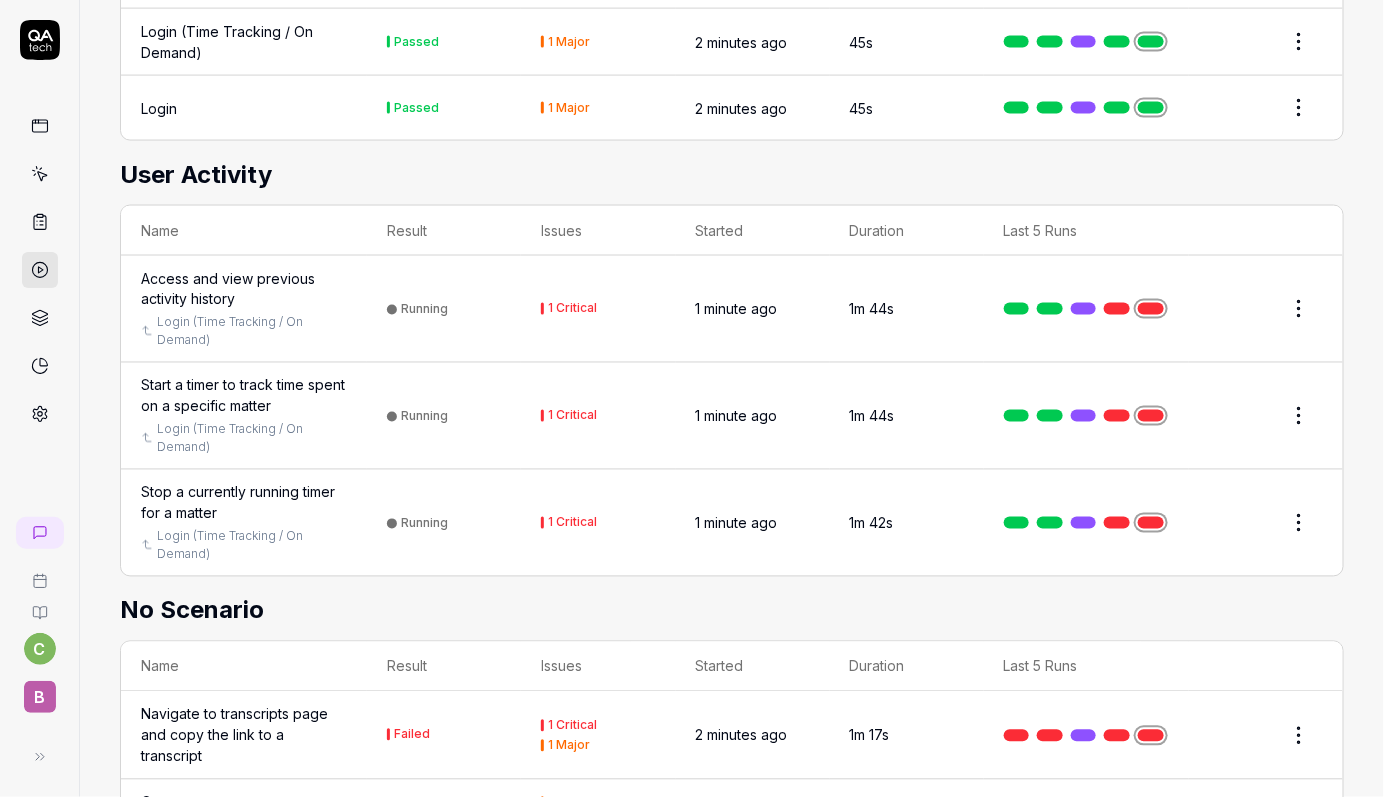 click at bounding box center (1151, 309) 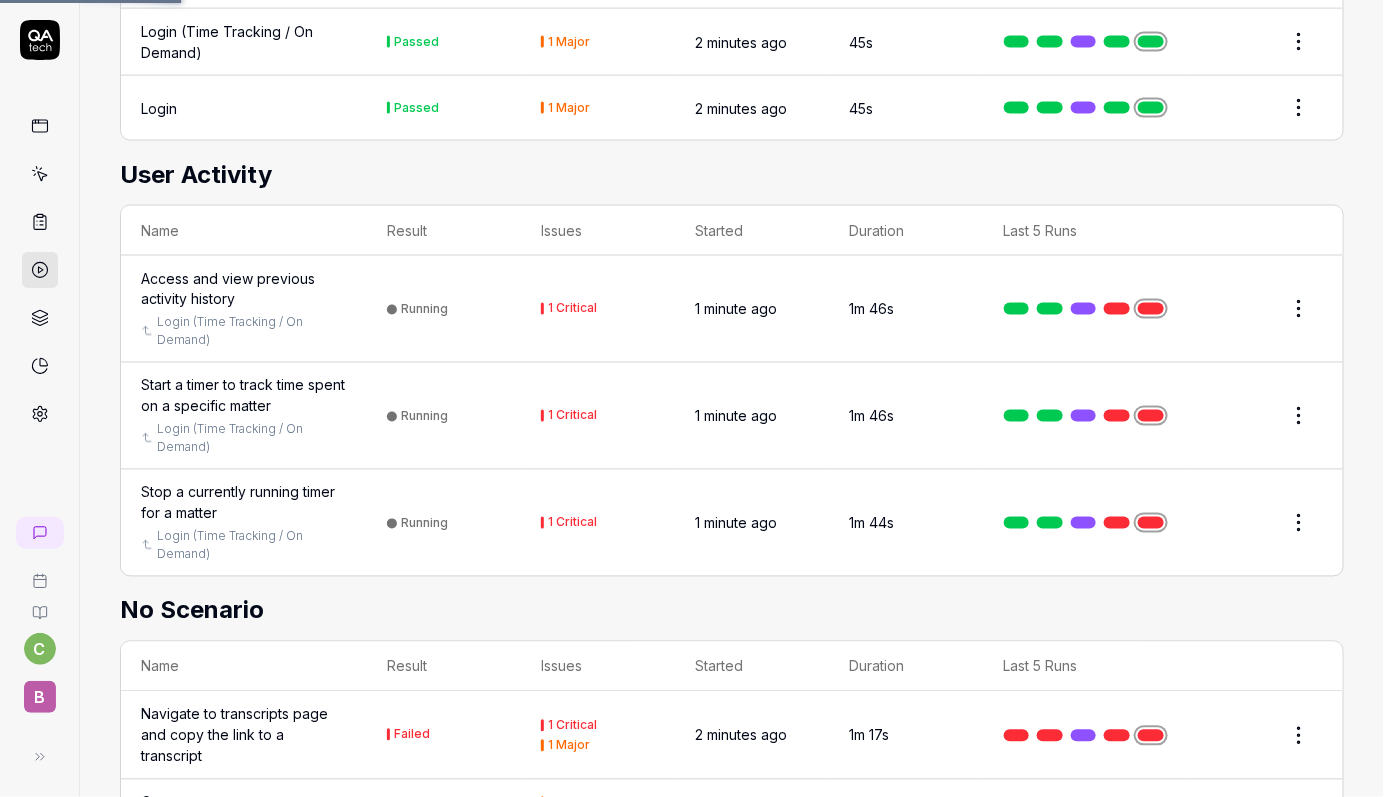 click at bounding box center [1151, 309] 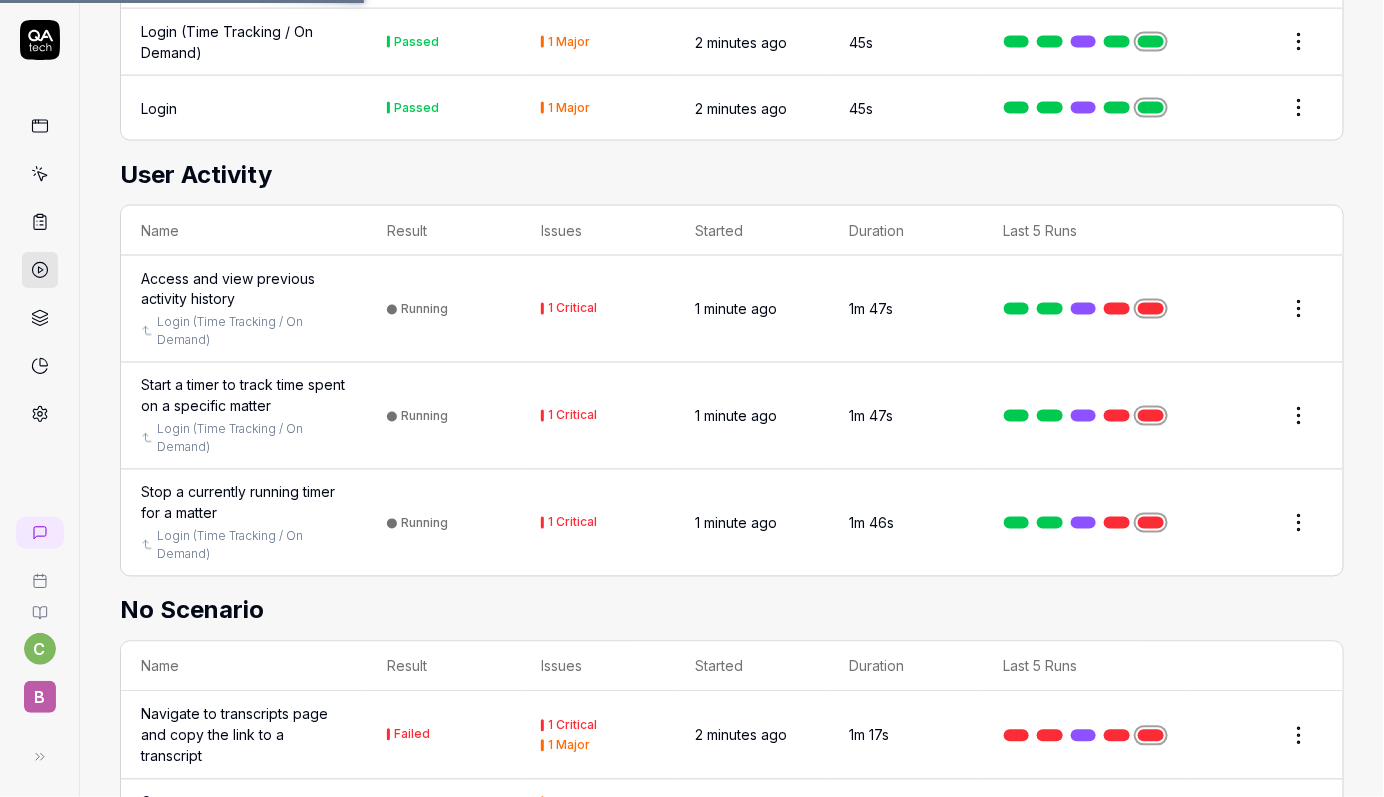 scroll, scrollTop: 0, scrollLeft: 0, axis: both 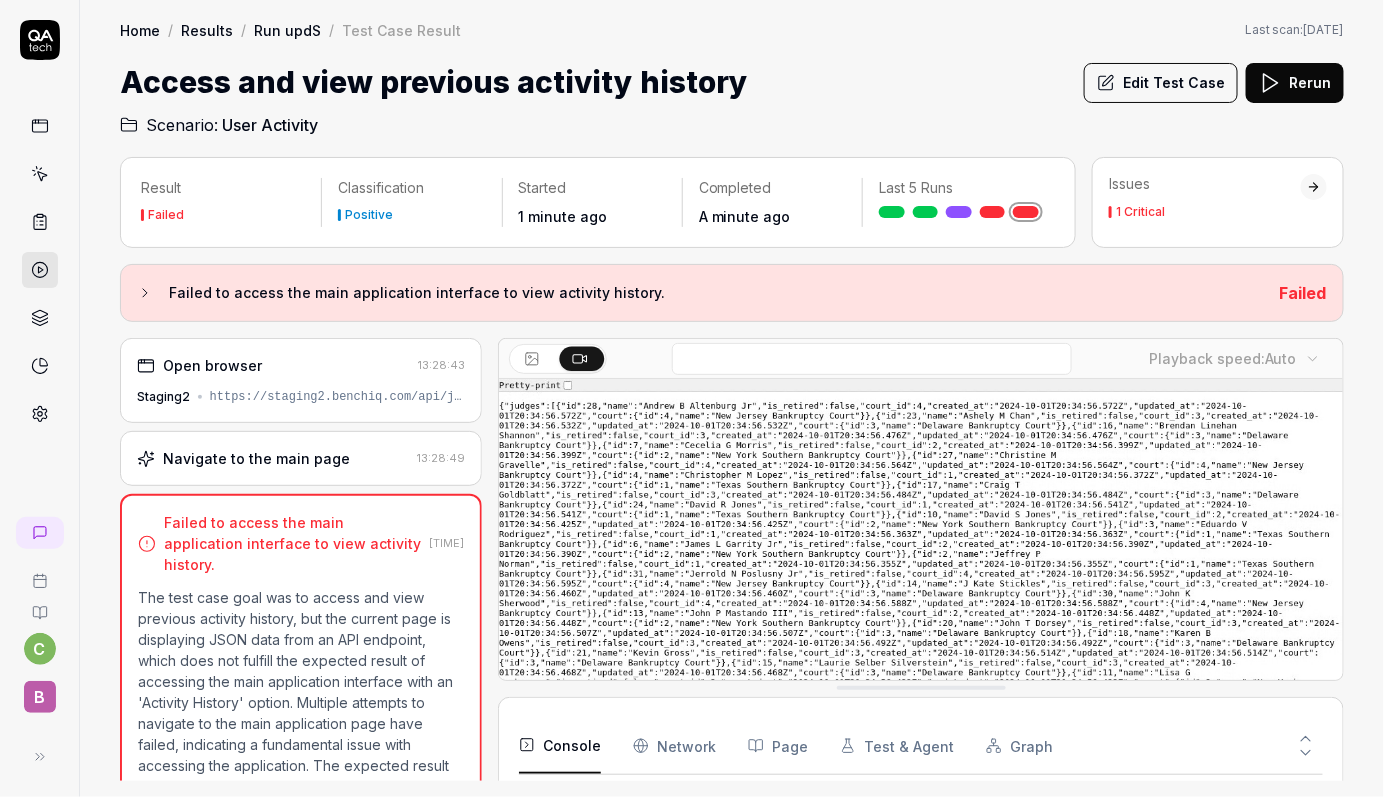 click on "Open browser 13:28:43 Staging2 https://staging2.benchiq.com/api/judges" at bounding box center (301, 380) 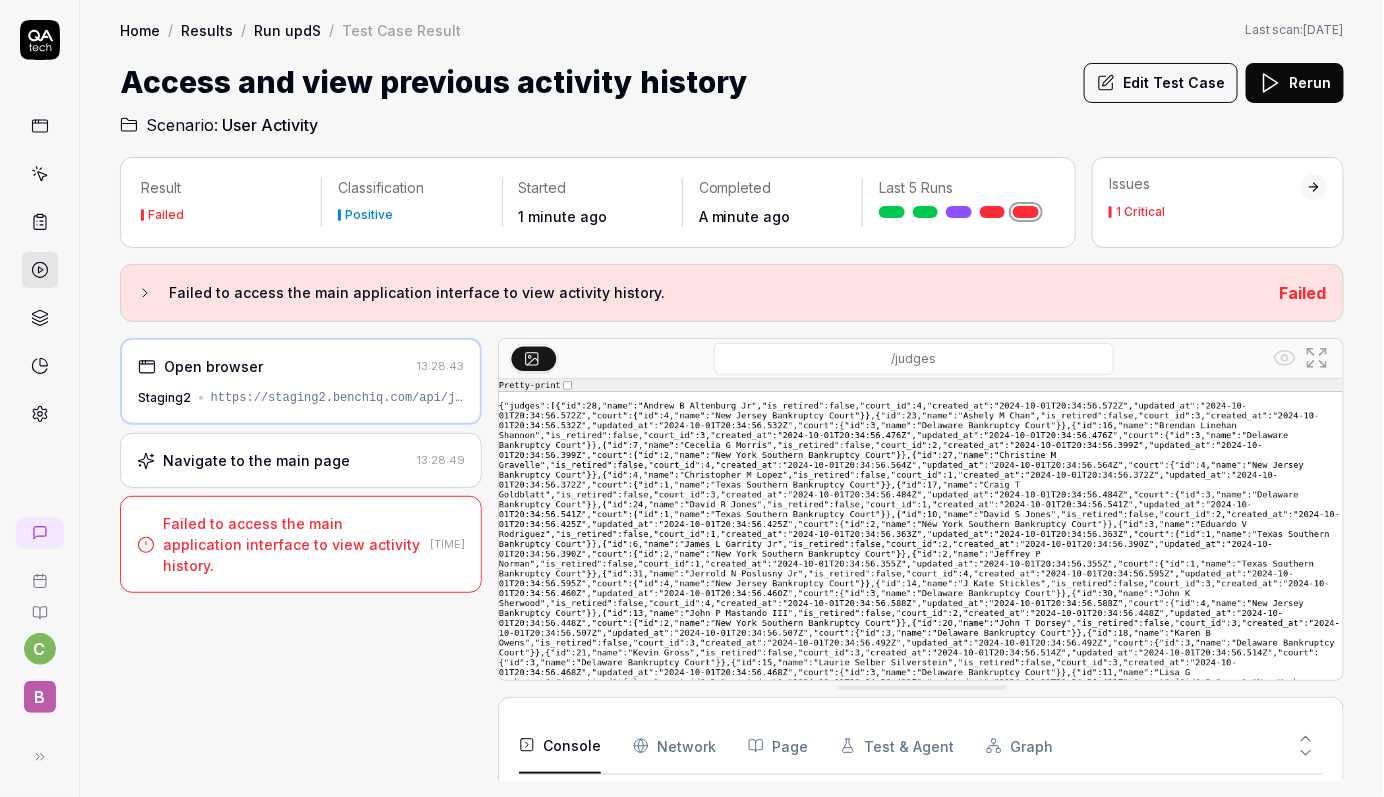 click on "Open browser" at bounding box center (273, 366) 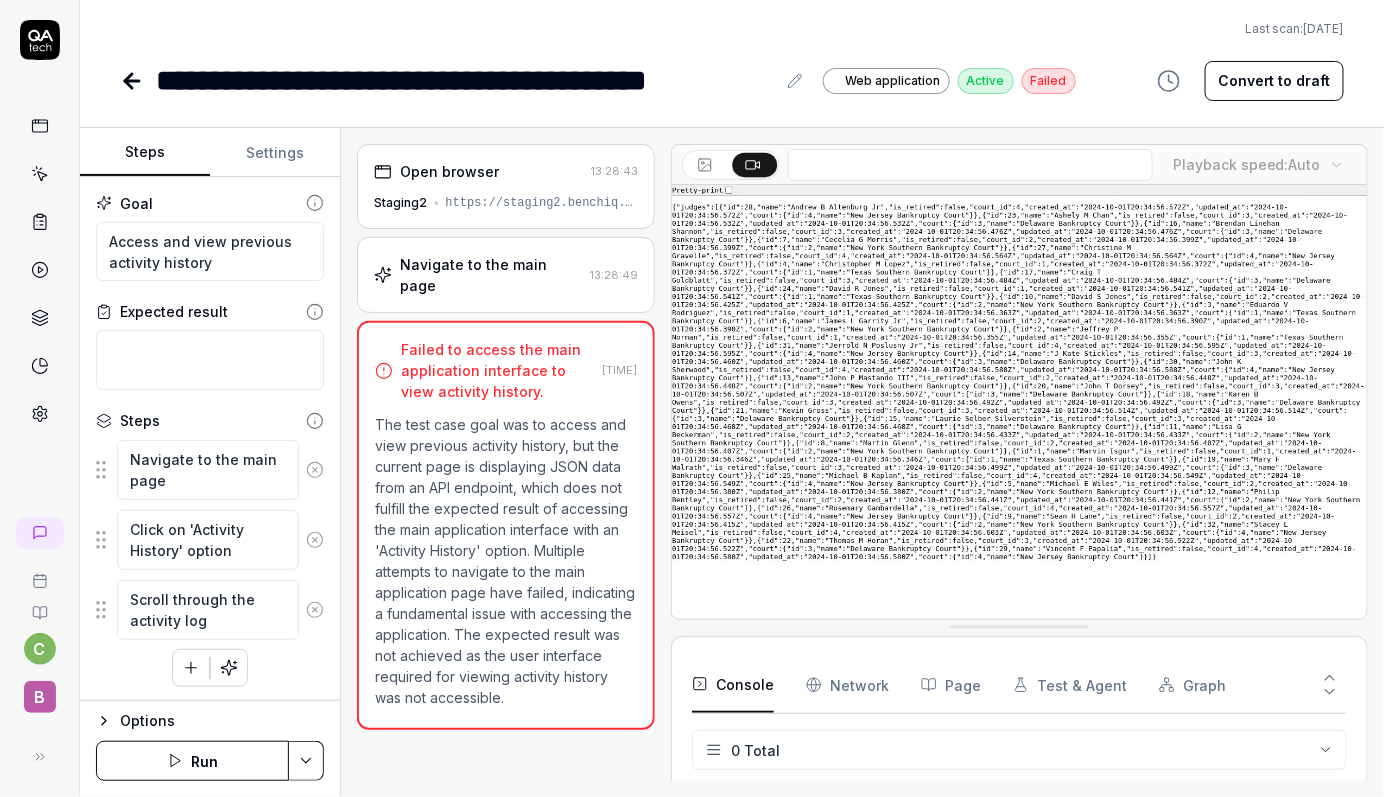 click on "Open browser" at bounding box center [479, 171] 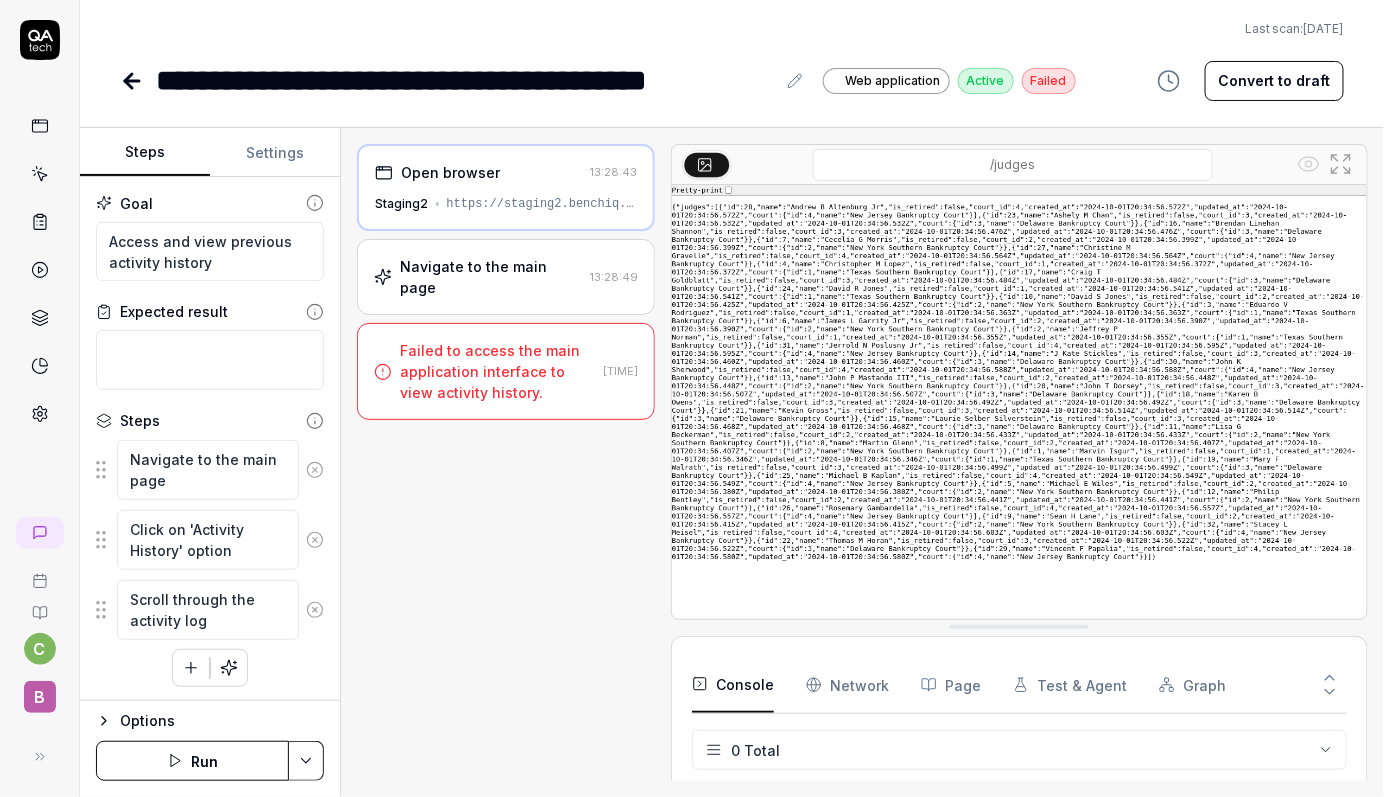 type on "*" 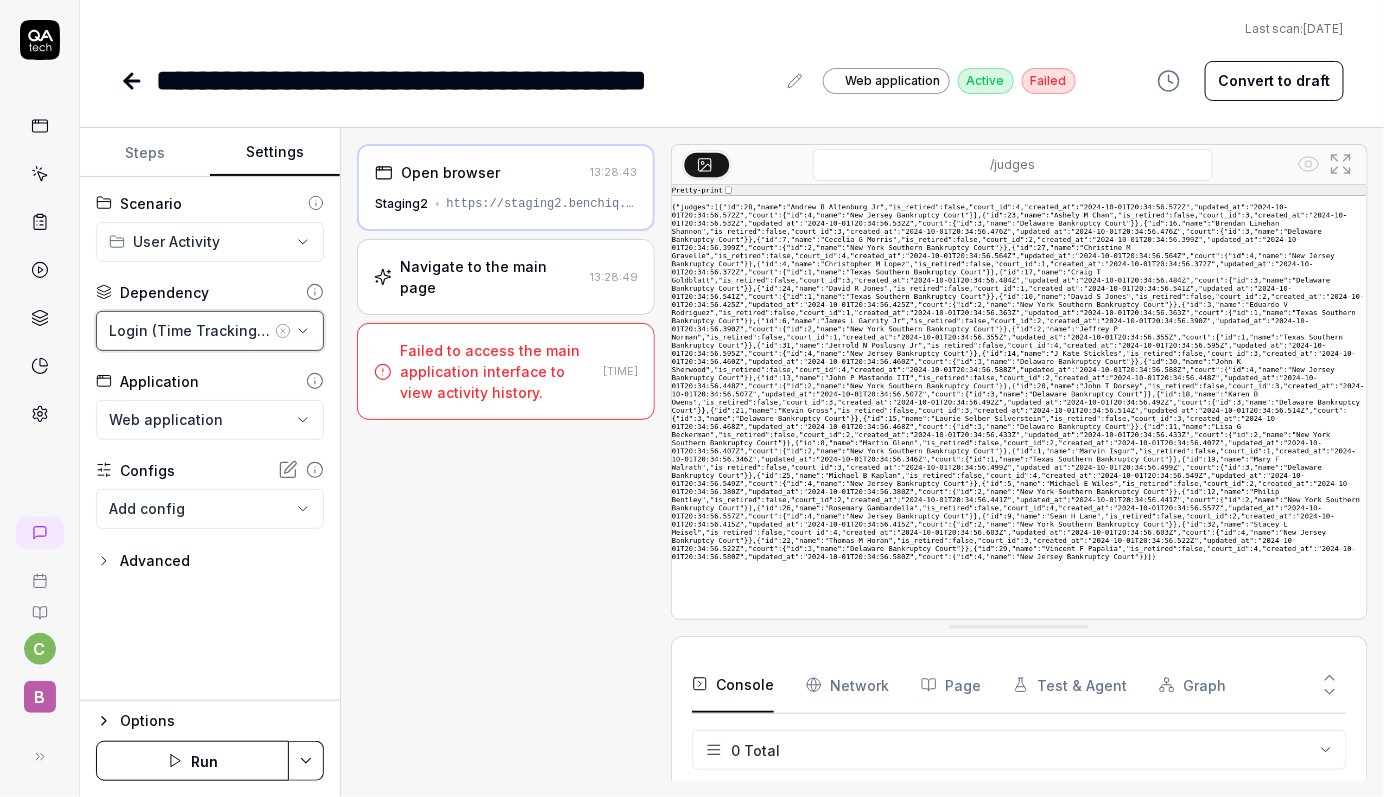 click on "Login (Time Tracking / On Demand)" at bounding box center [190, 330] 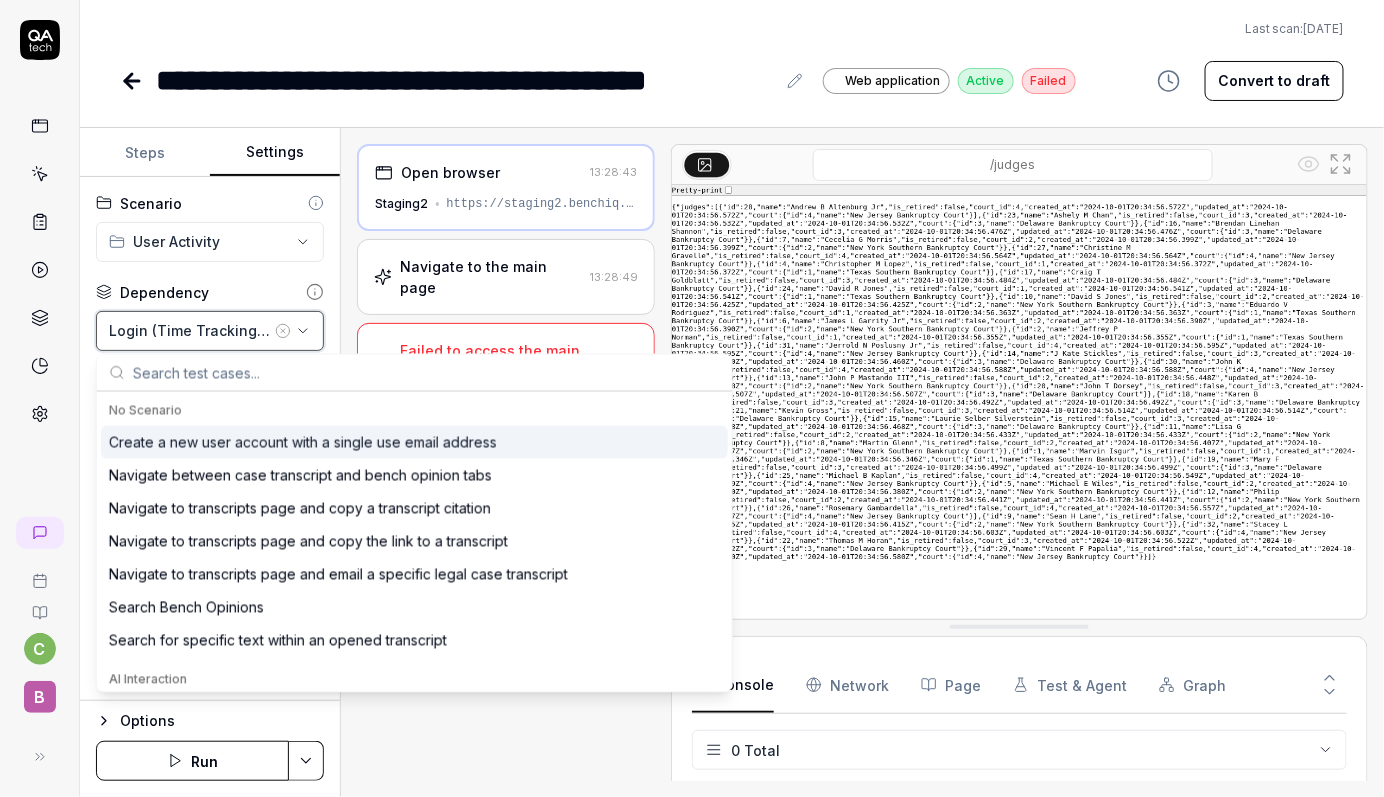 click on "Login (Time Tracking / On Demand)" at bounding box center (190, 330) 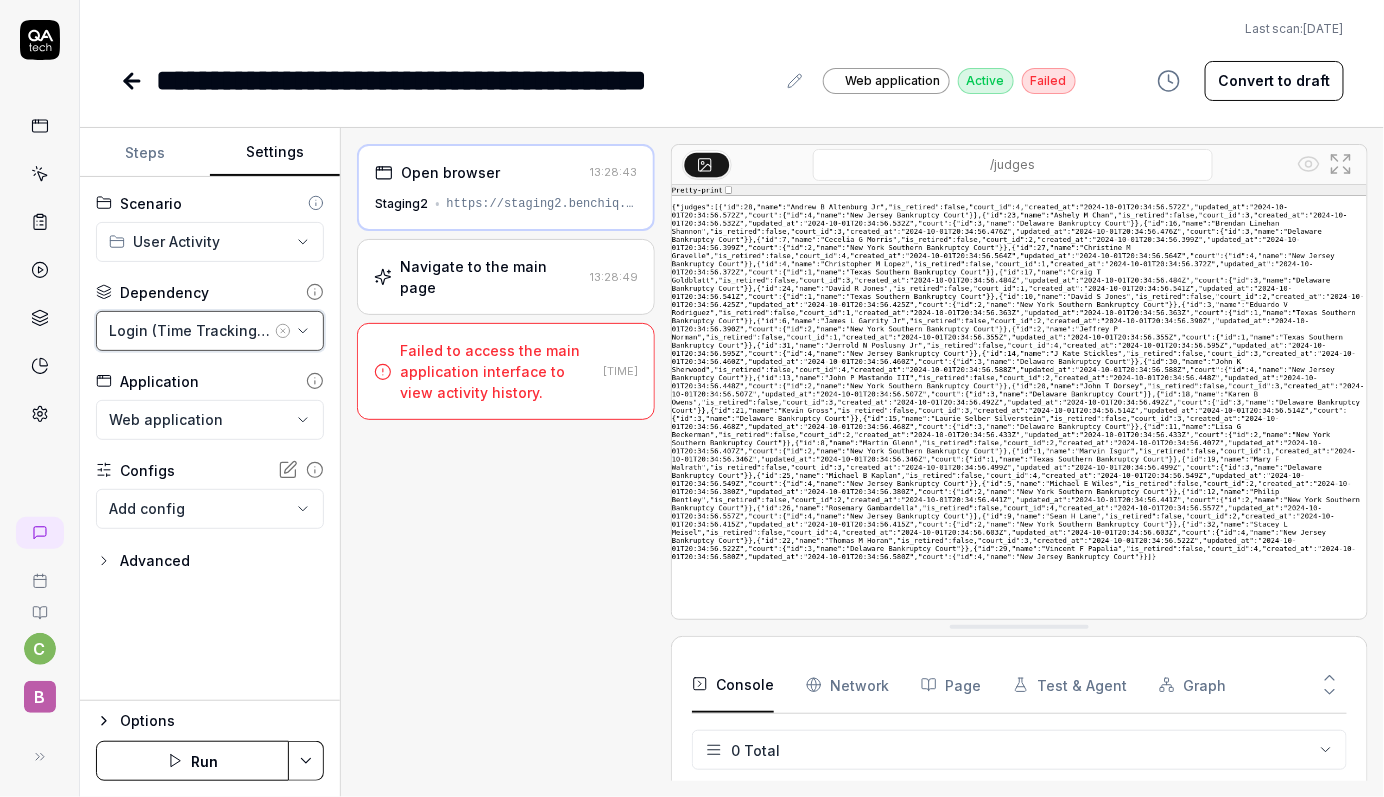 type 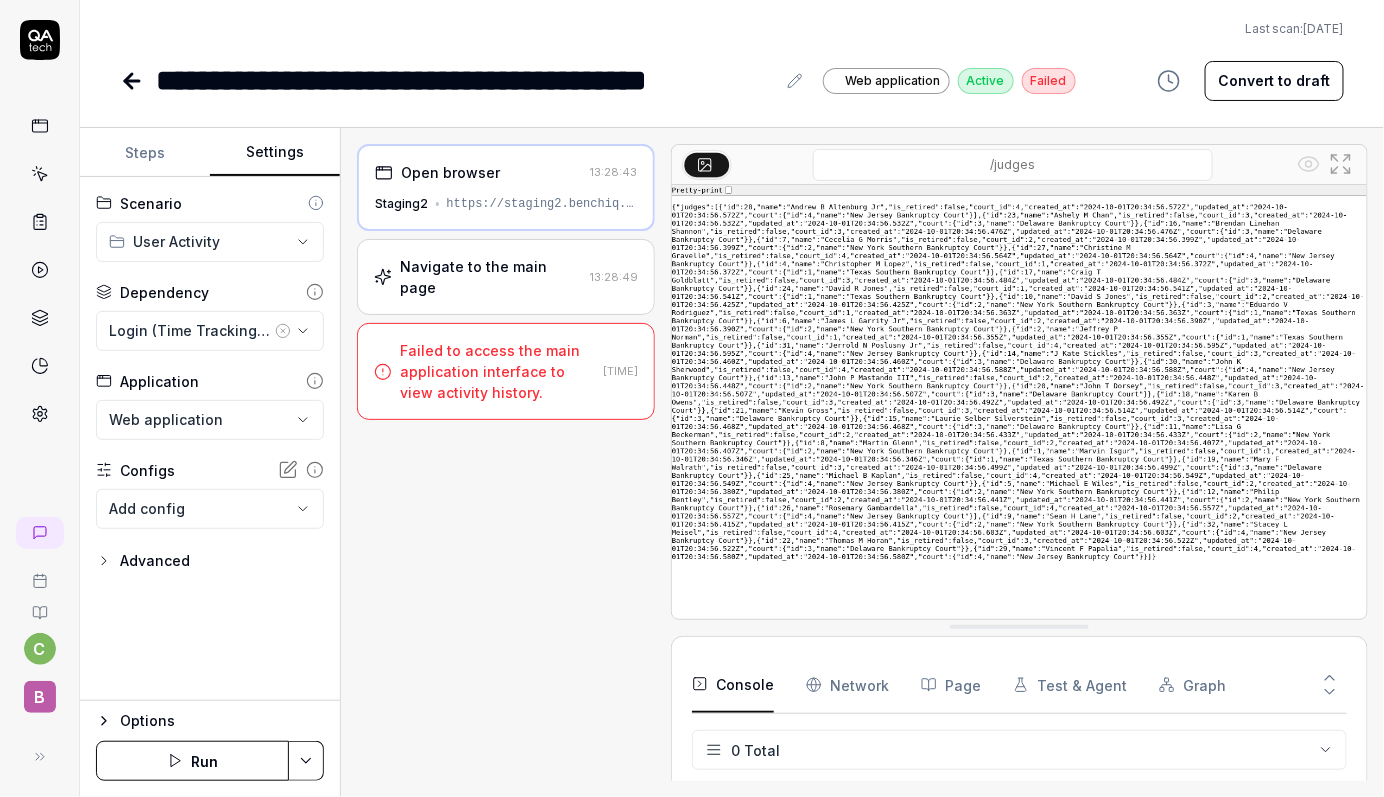 click on "https://staging2.benchiq.com/api/judges" at bounding box center (542, 204) 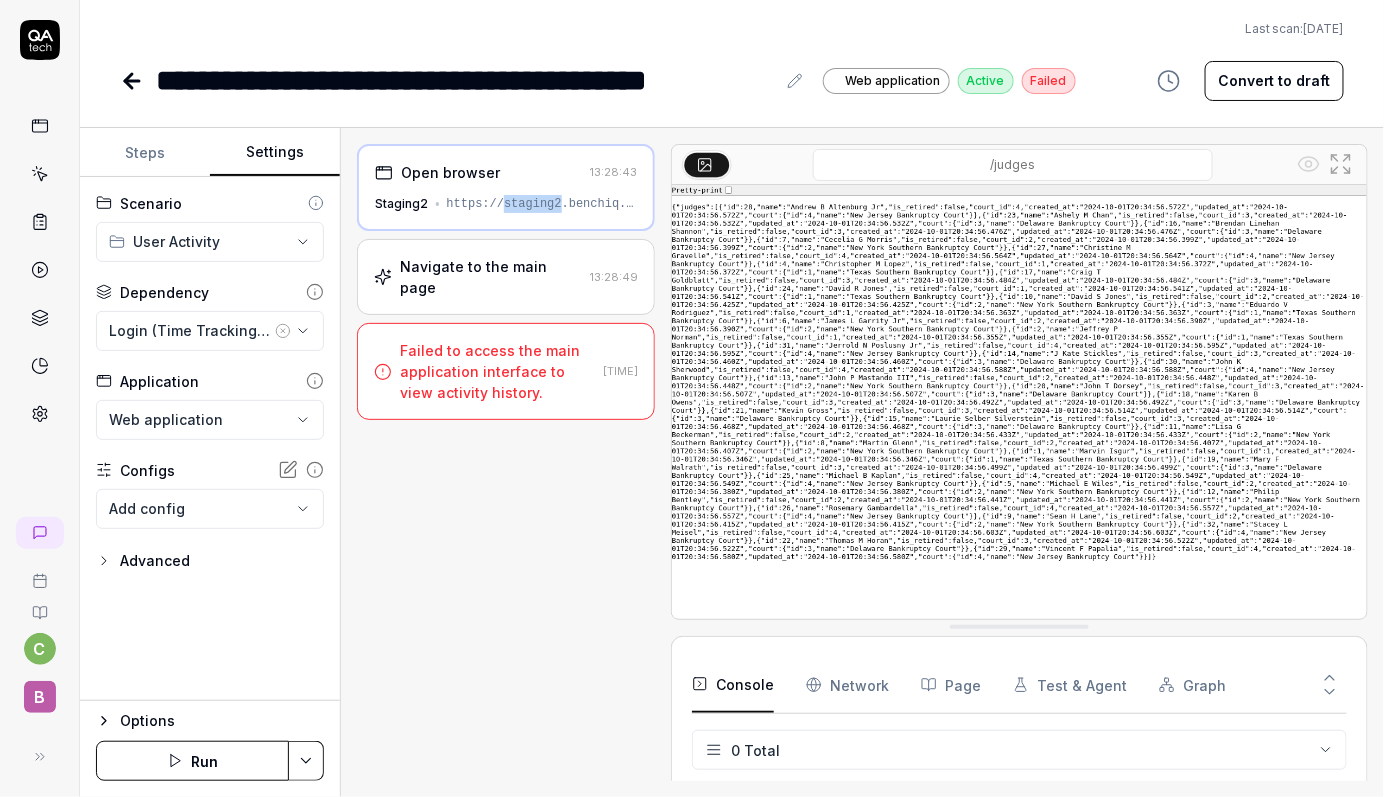 click on "https://staging2.benchiq.com/api/judges" at bounding box center (542, 204) 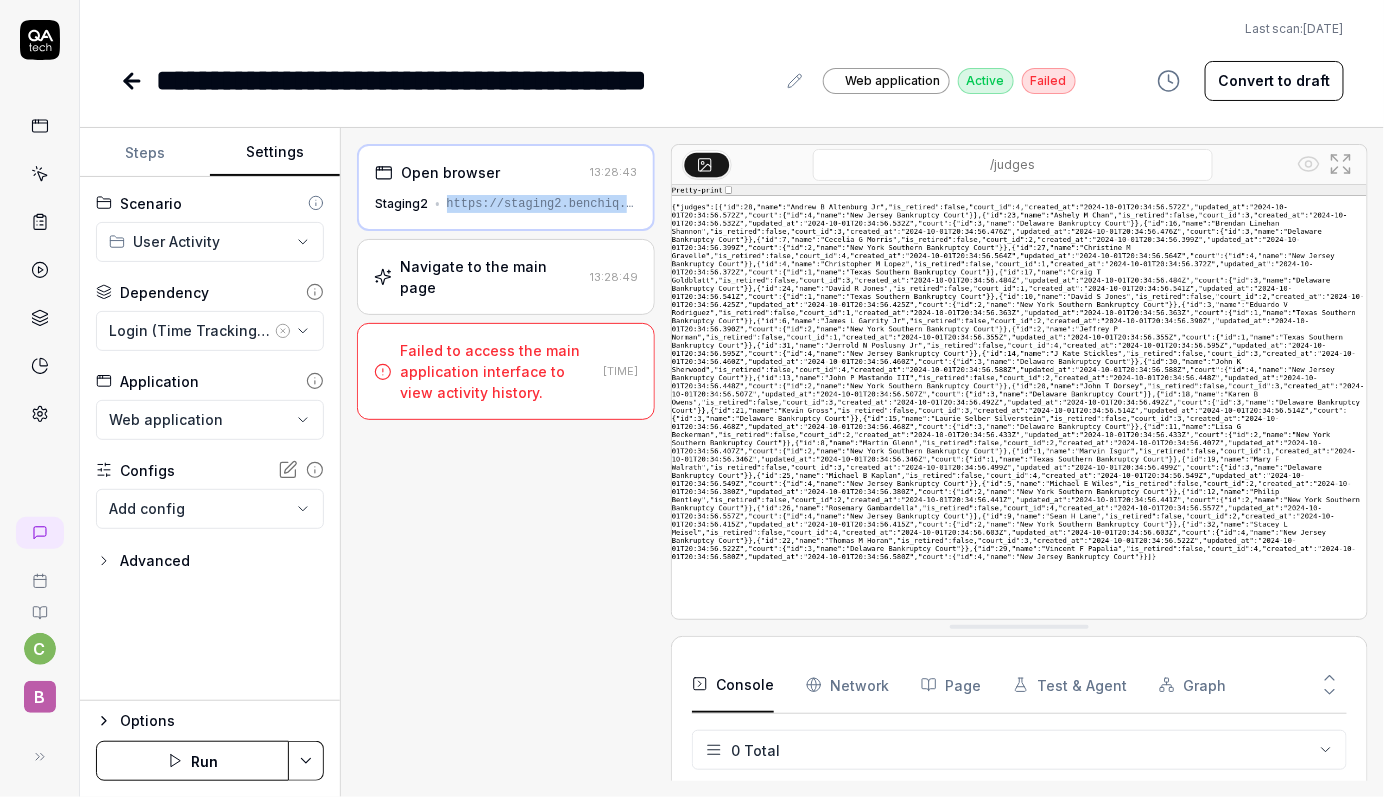 click on "https://staging2.benchiq.com/api/judges" at bounding box center (542, 204) 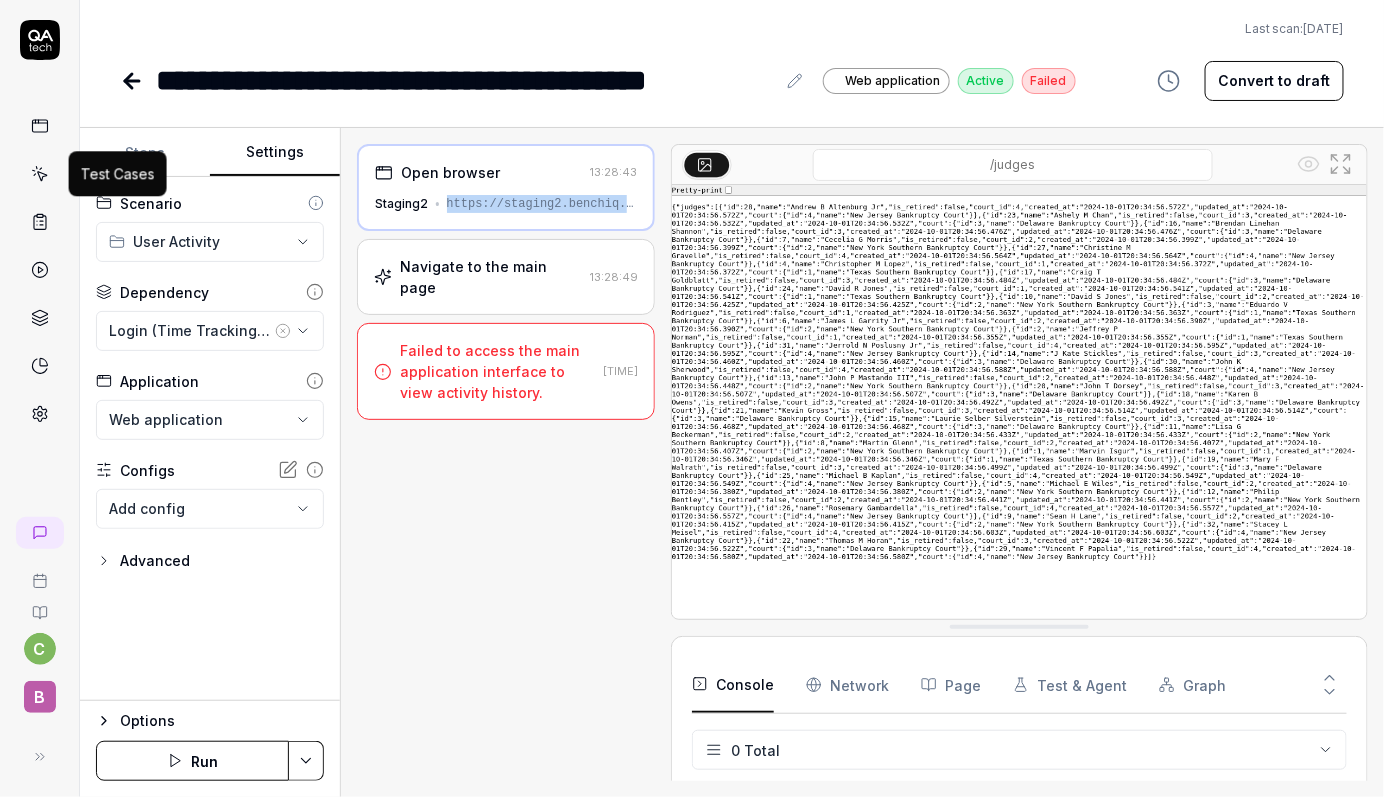 click 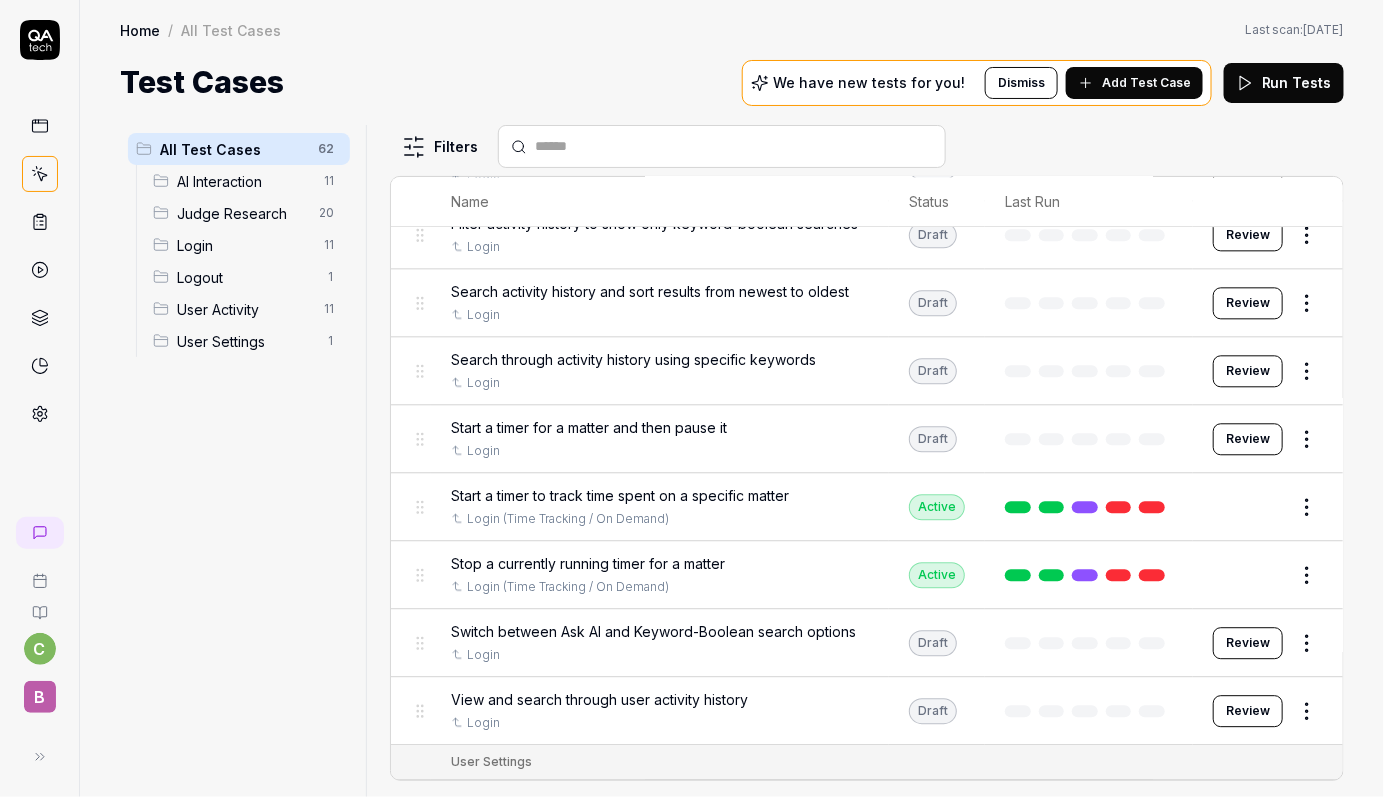 scroll, scrollTop: 4097, scrollLeft: 0, axis: vertical 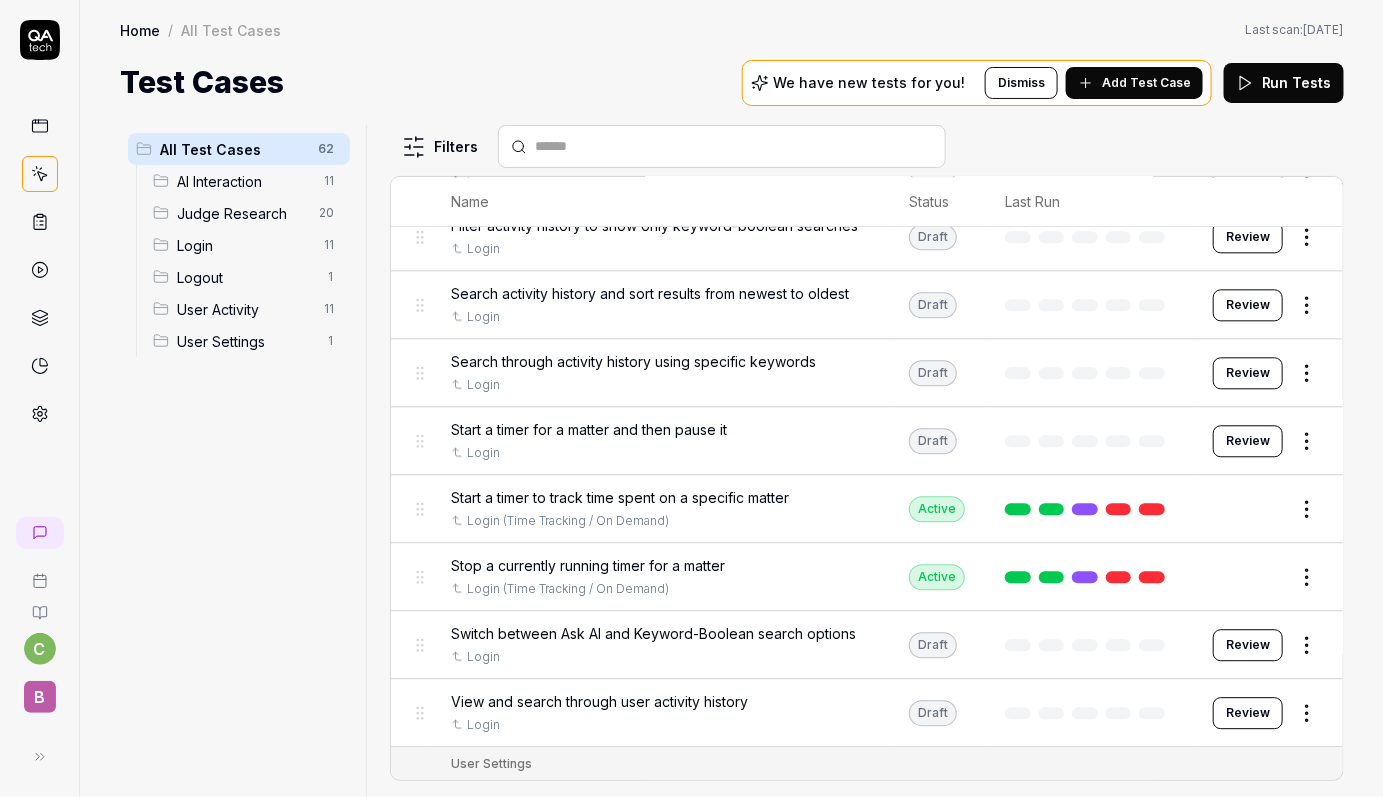 click on "Login" at bounding box center (244, 245) 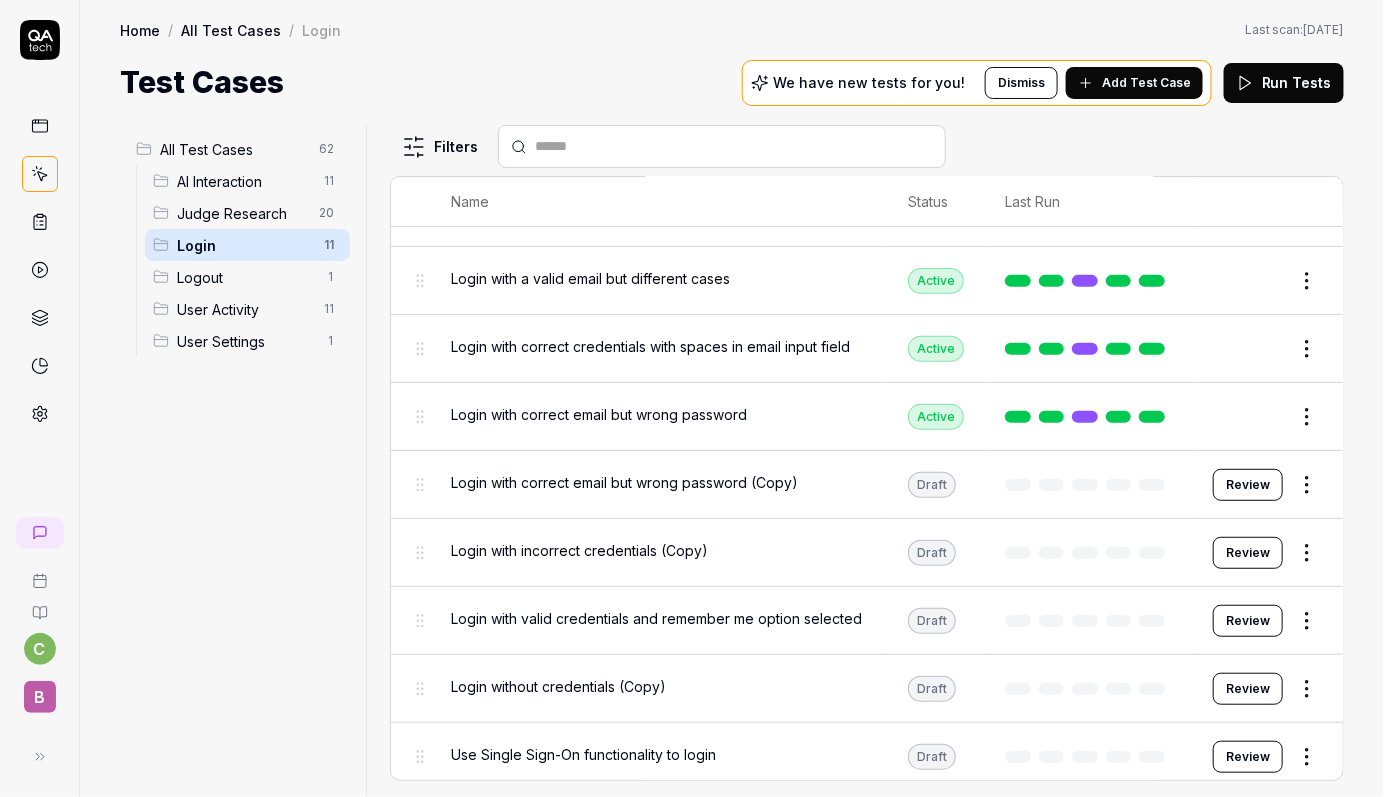 scroll, scrollTop: 0, scrollLeft: 0, axis: both 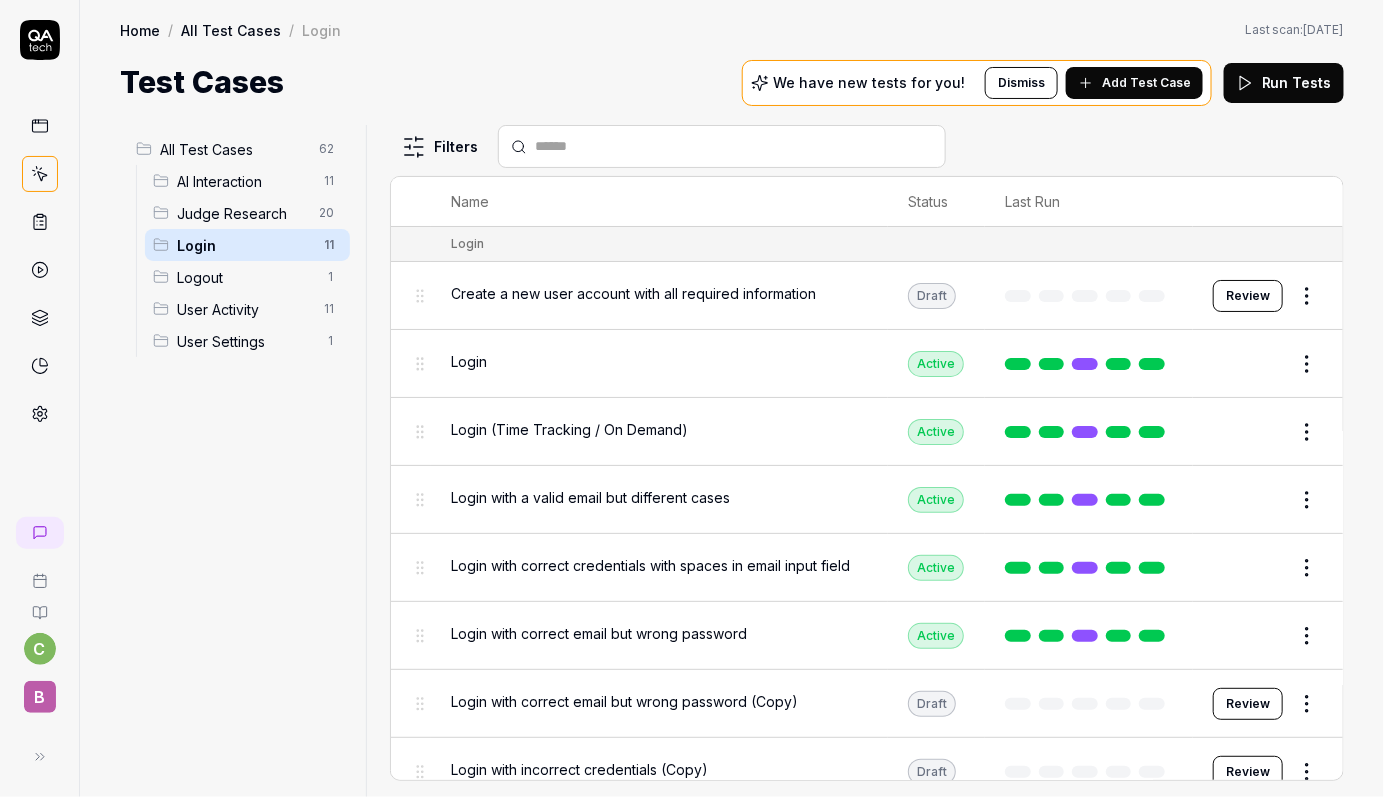 click on "AI Interaction" at bounding box center [244, 181] 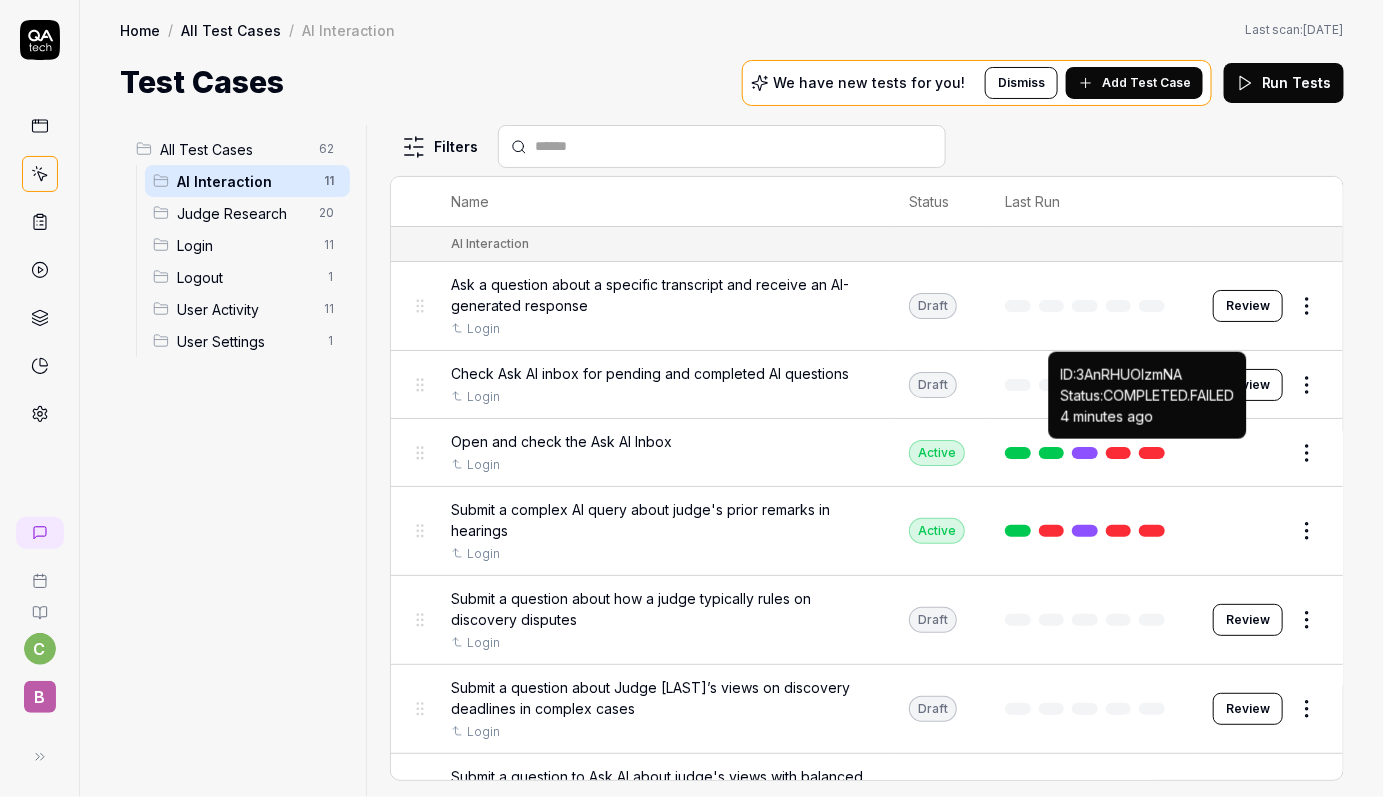 click at bounding box center [1152, 453] 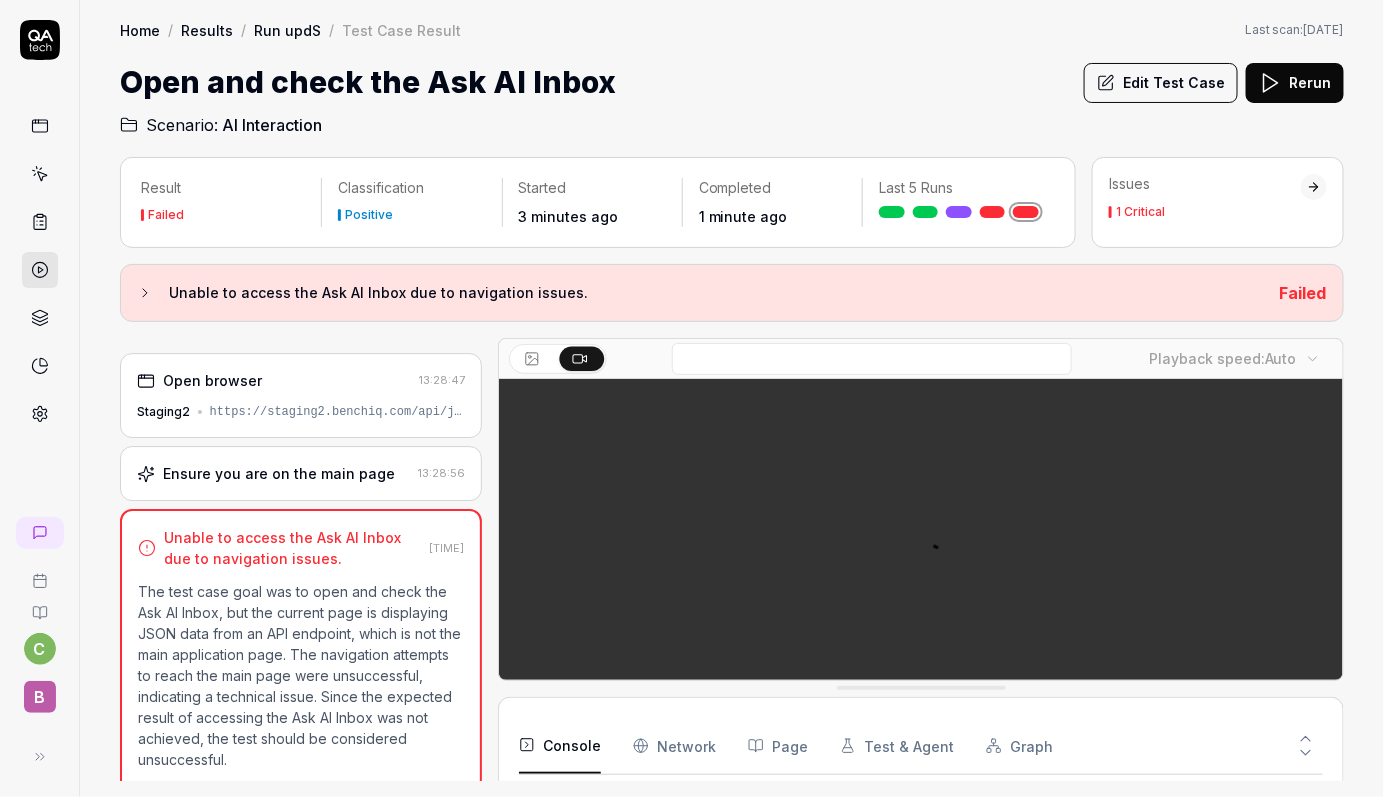scroll, scrollTop: 0, scrollLeft: 0, axis: both 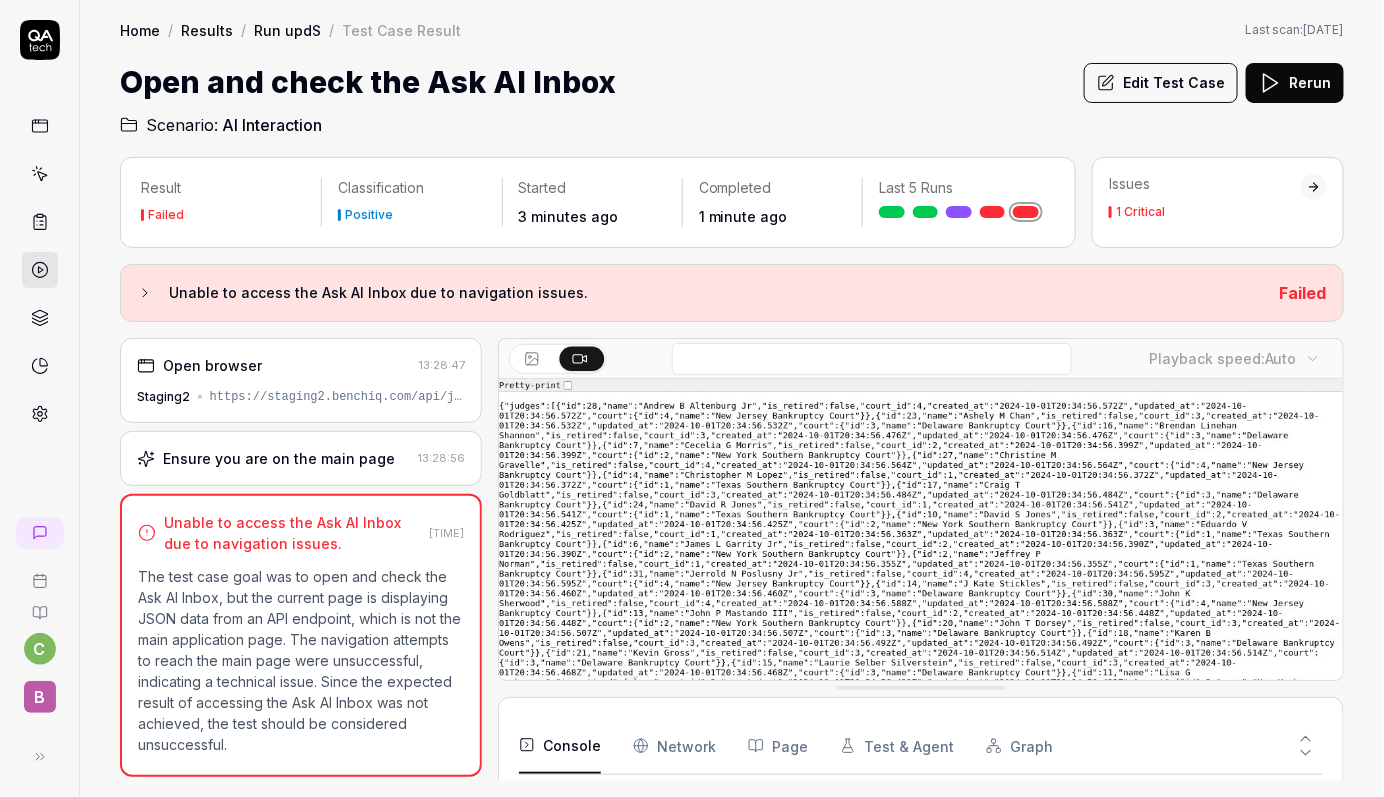 click 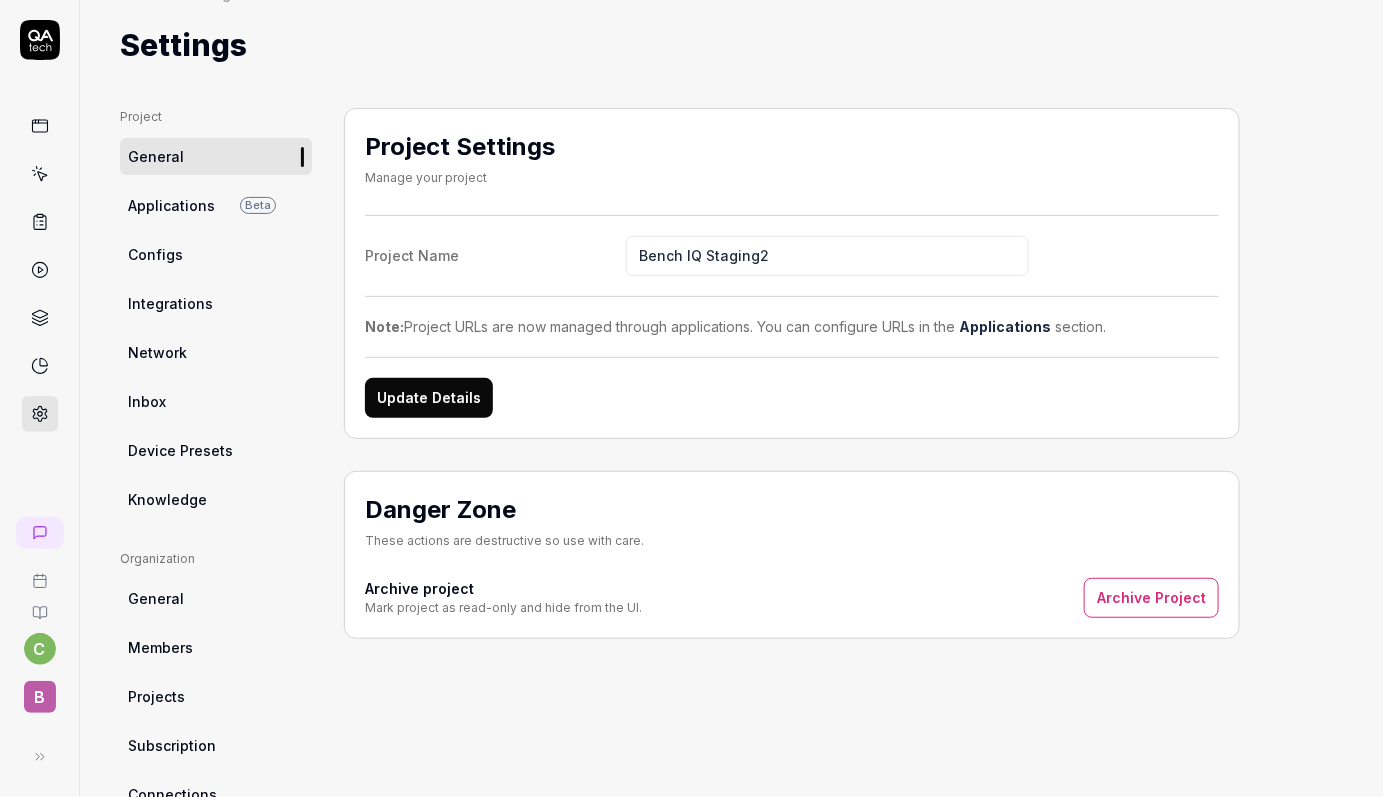 scroll, scrollTop: 23, scrollLeft: 0, axis: vertical 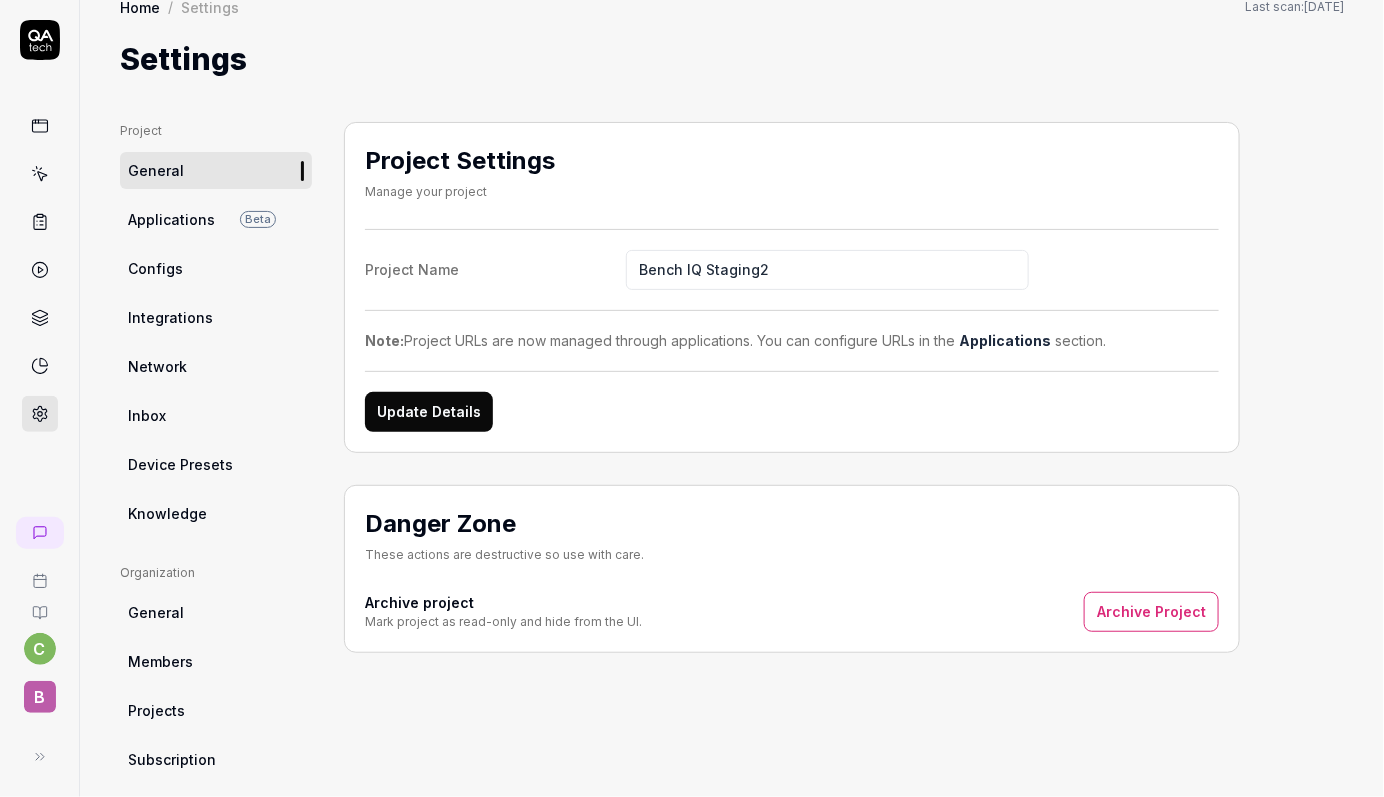 click on "Configs" at bounding box center (216, 268) 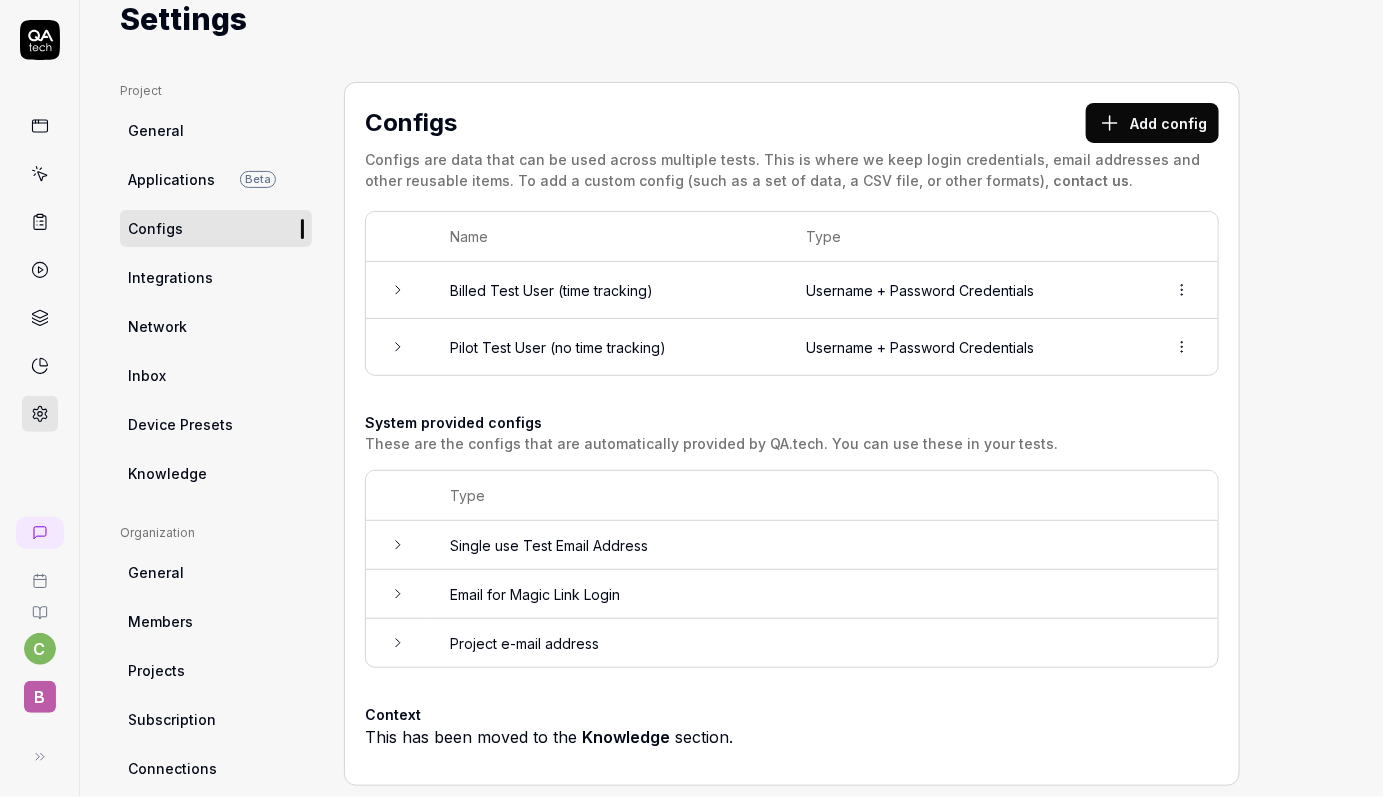 scroll, scrollTop: 79, scrollLeft: 0, axis: vertical 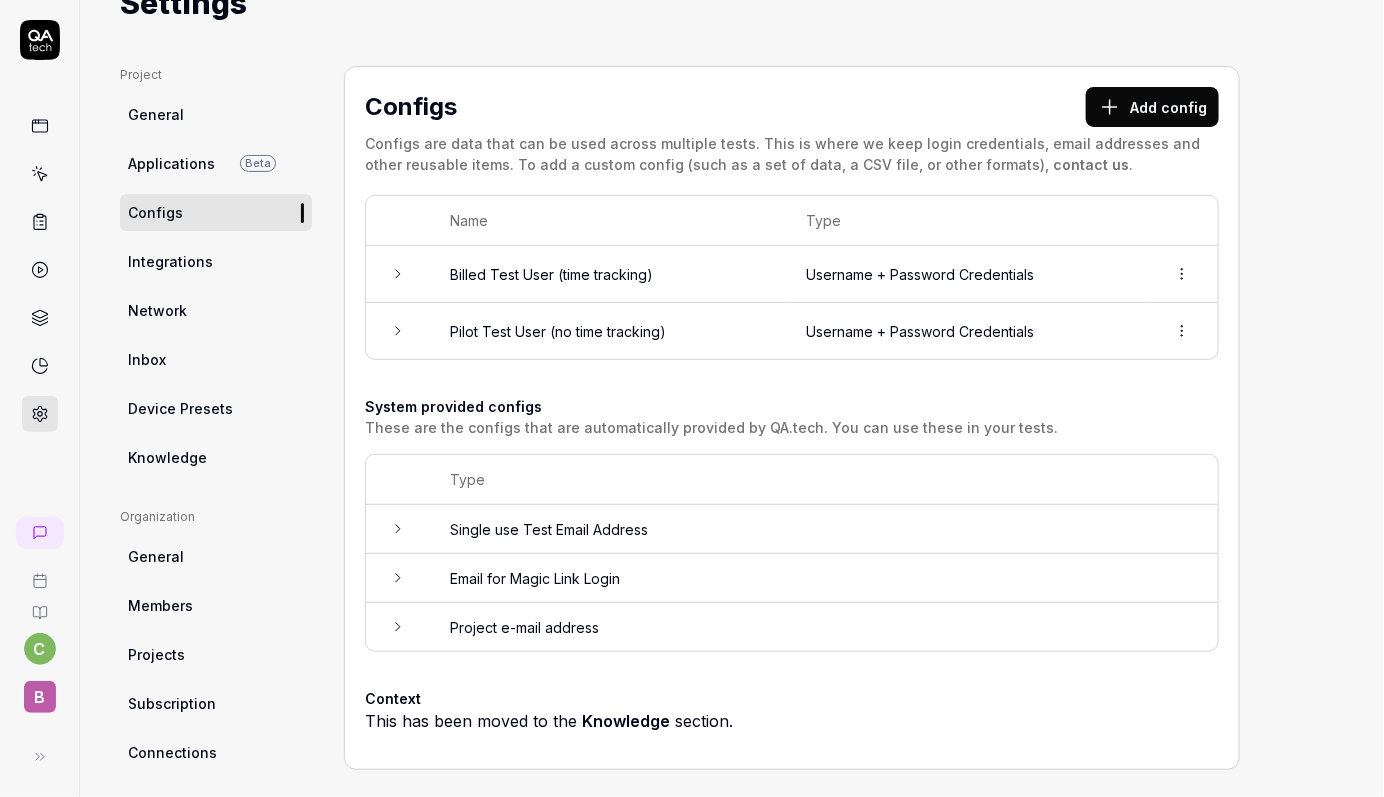 click on "General" at bounding box center [216, 556] 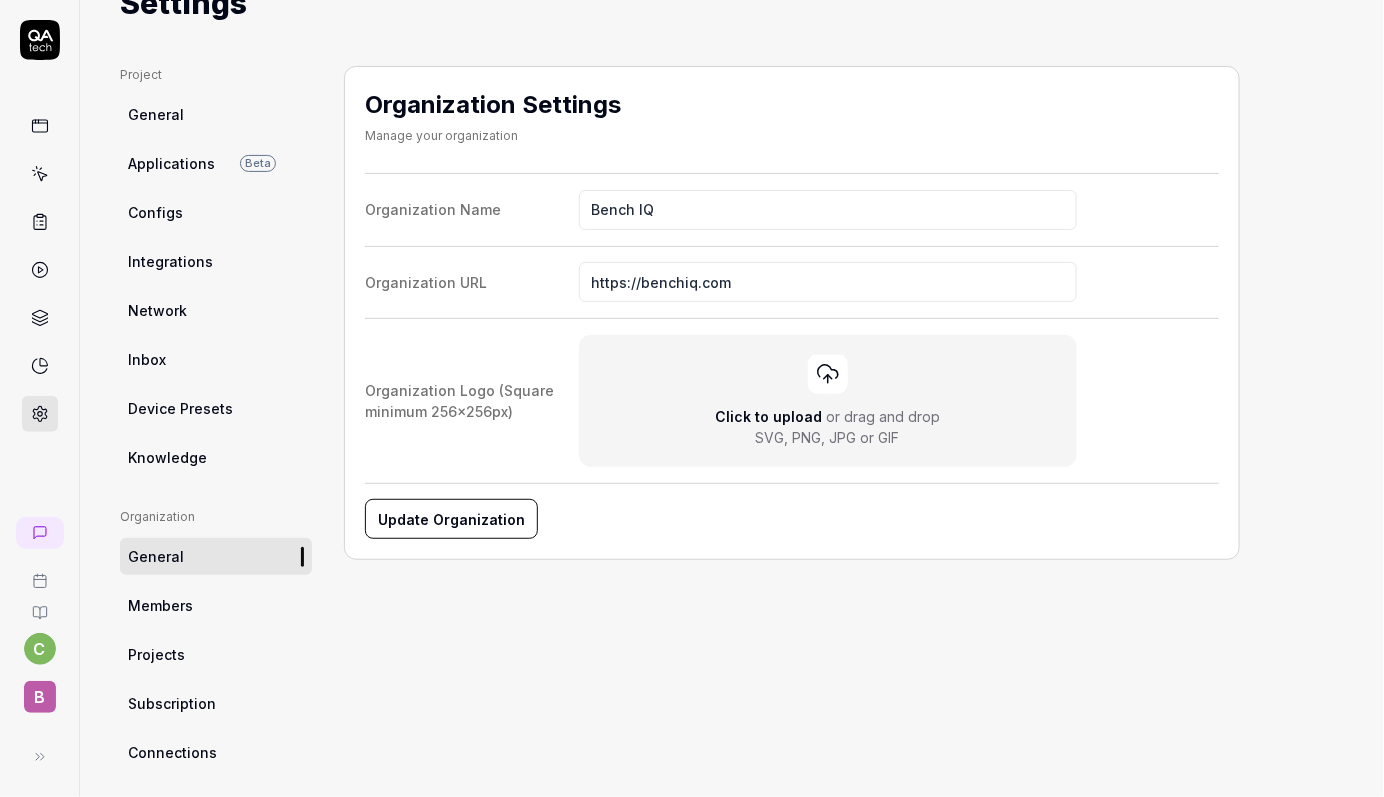 click on "Applications" at bounding box center (171, 163) 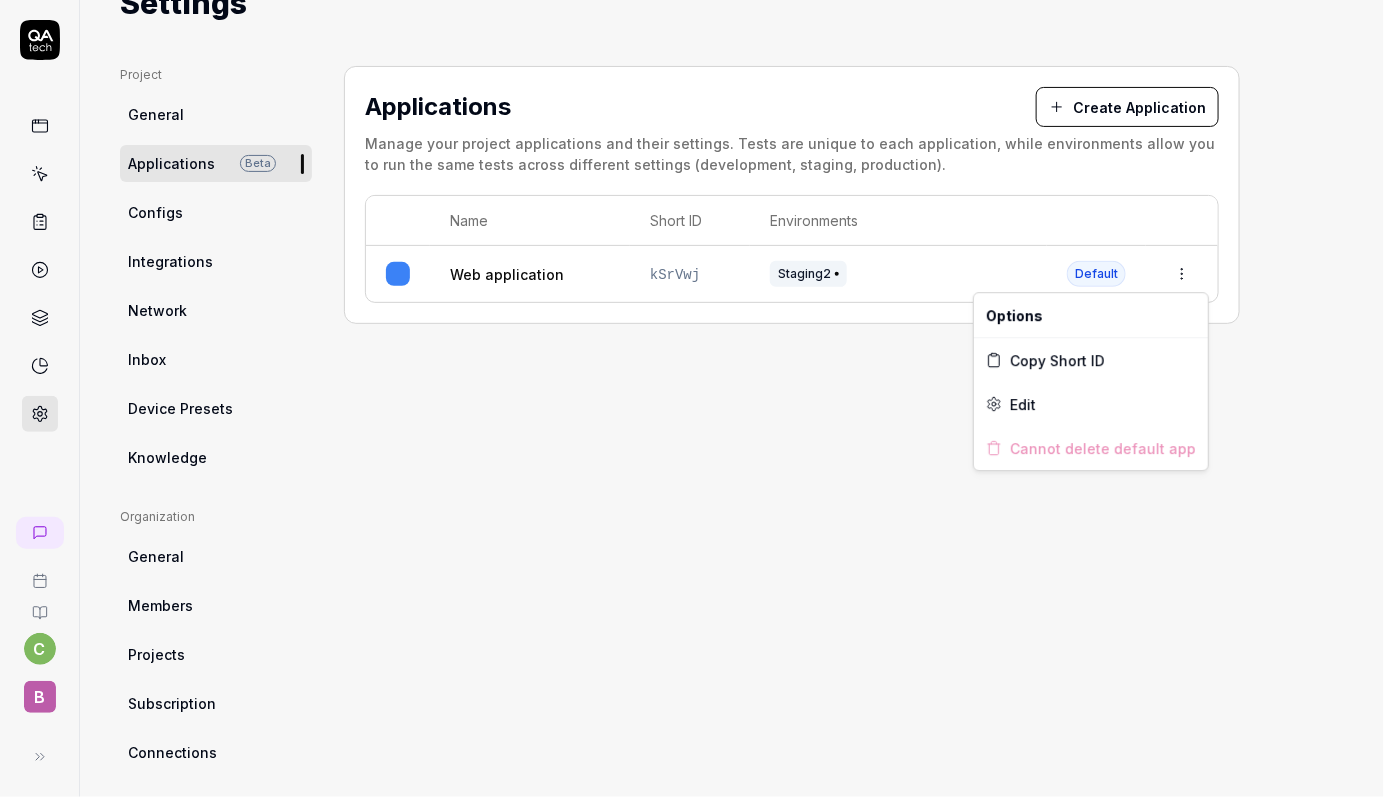 click on "c B Home / Settings Home / Settings Last scan:  Jun 2 2025 Settings Project General Applications Beta Configs Integrations Network Inbox Device Presets Knowledge Project Select a page Organization General Members Projects Subscription Connections Organization Select a page Profile My Details Authentication Email Password Profile Select a page Applications Create Application Manage your project applications and their settings. Tests are unique to each application, while environments allow you to run the same tests across different settings (development, staging, production). Name Short ID Environments Web application kSrVwj Staging2 Default
* Options Copy Short ID Edit Cannot delete default app" at bounding box center (692, 398) 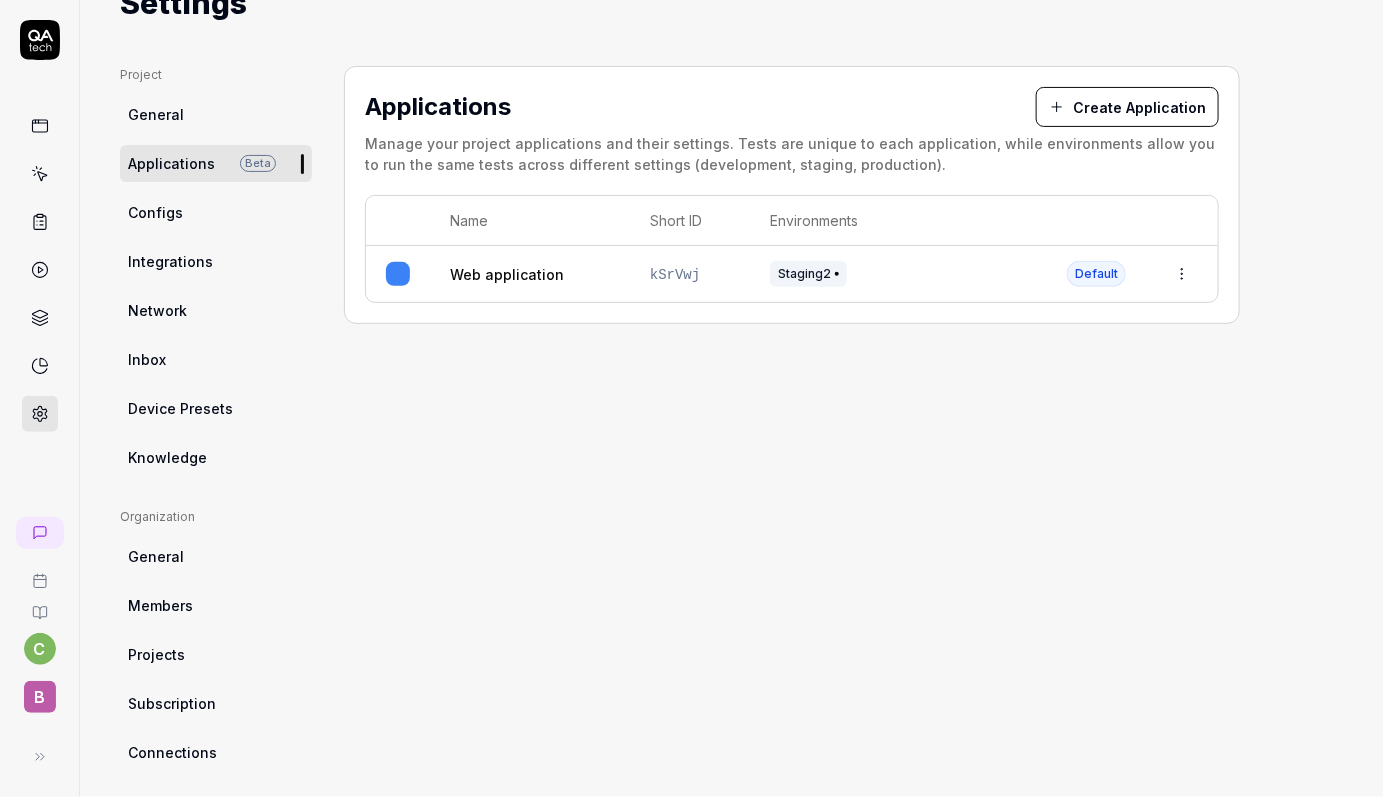click on "c B Home / Settings Home / Settings Last scan:  Jun 2 2025 Settings Project General Applications Beta Configs Integrations Network Inbox Device Presets Knowledge Project Select a page Organization General Members Projects Subscription Connections Organization Select a page Profile My Details Authentication Email Password Profile Select a page Applications Create Application Manage your project applications and their settings. Tests are unique to each application, while environments allow you to run the same tests across different settings (development, staging, production). Name Short ID Environments Web application kSrVwj Staging2 Default
*" at bounding box center [692, 398] 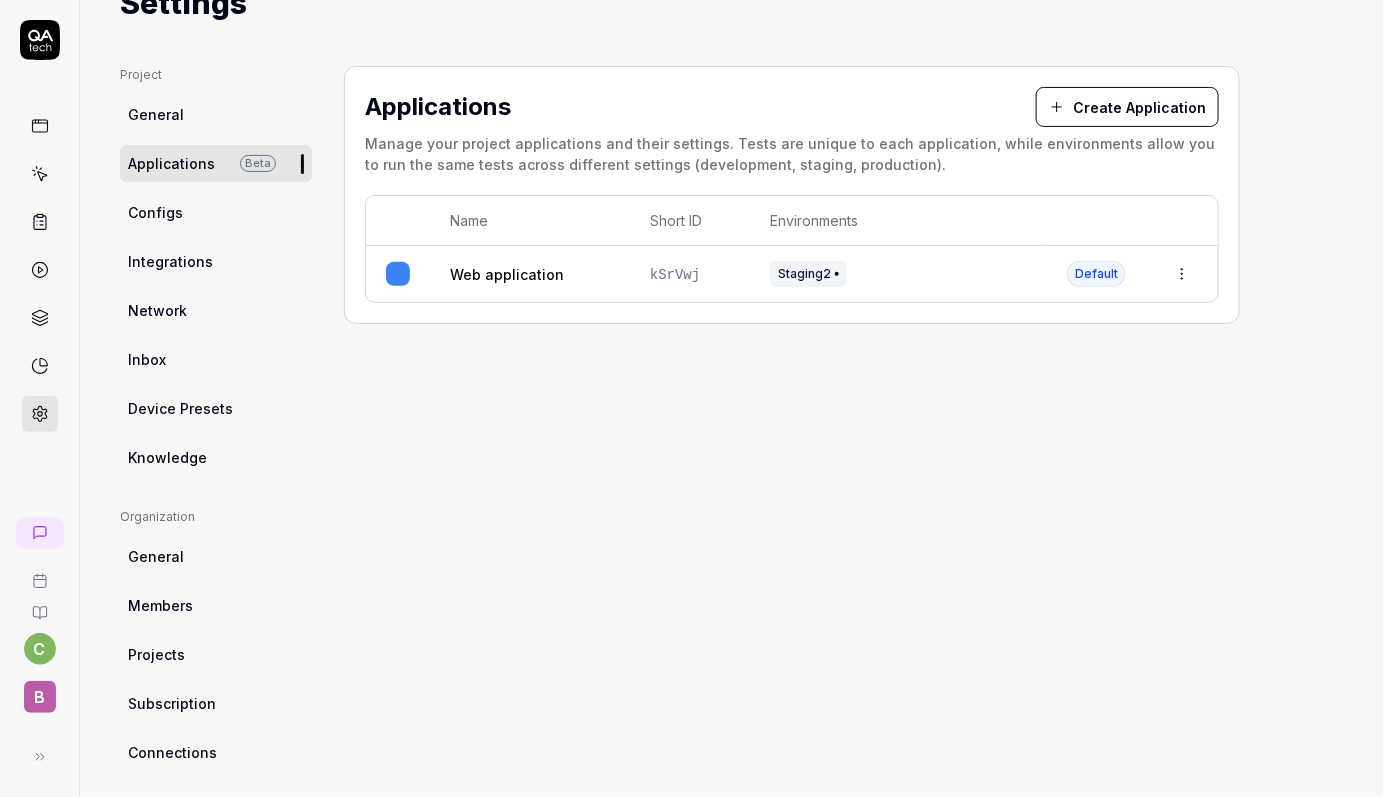 click on "Integrations" at bounding box center (216, 261) 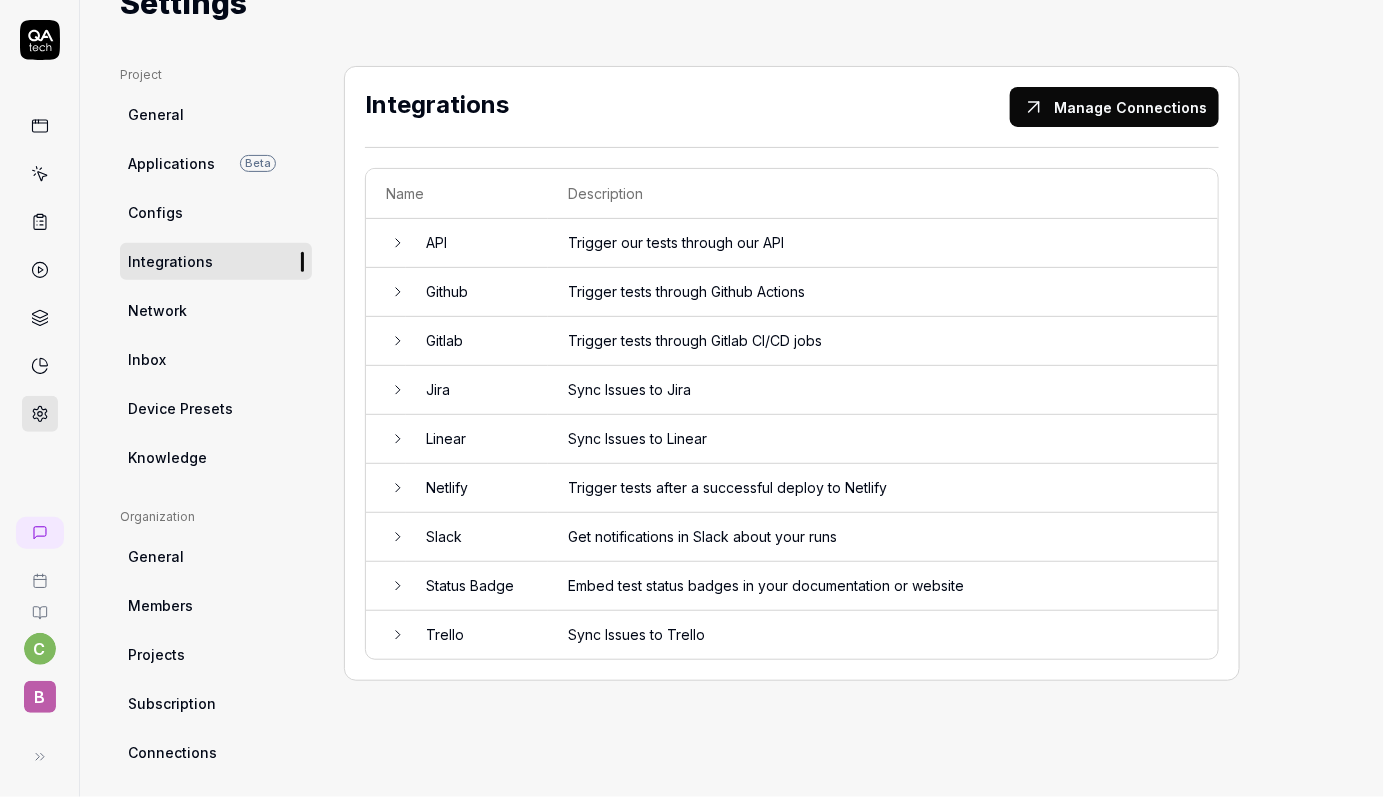 click on "Configs" at bounding box center (216, 212) 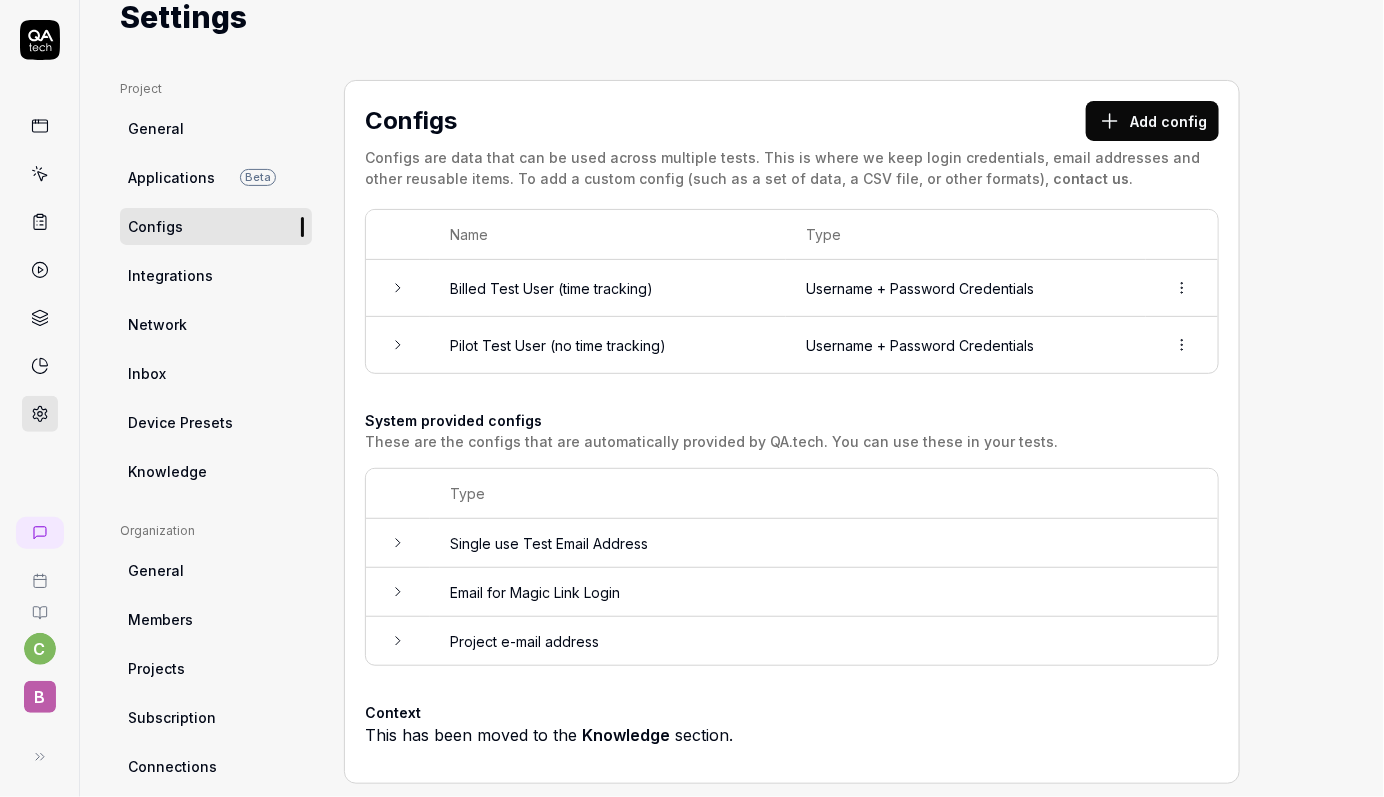 scroll, scrollTop: 0, scrollLeft: 0, axis: both 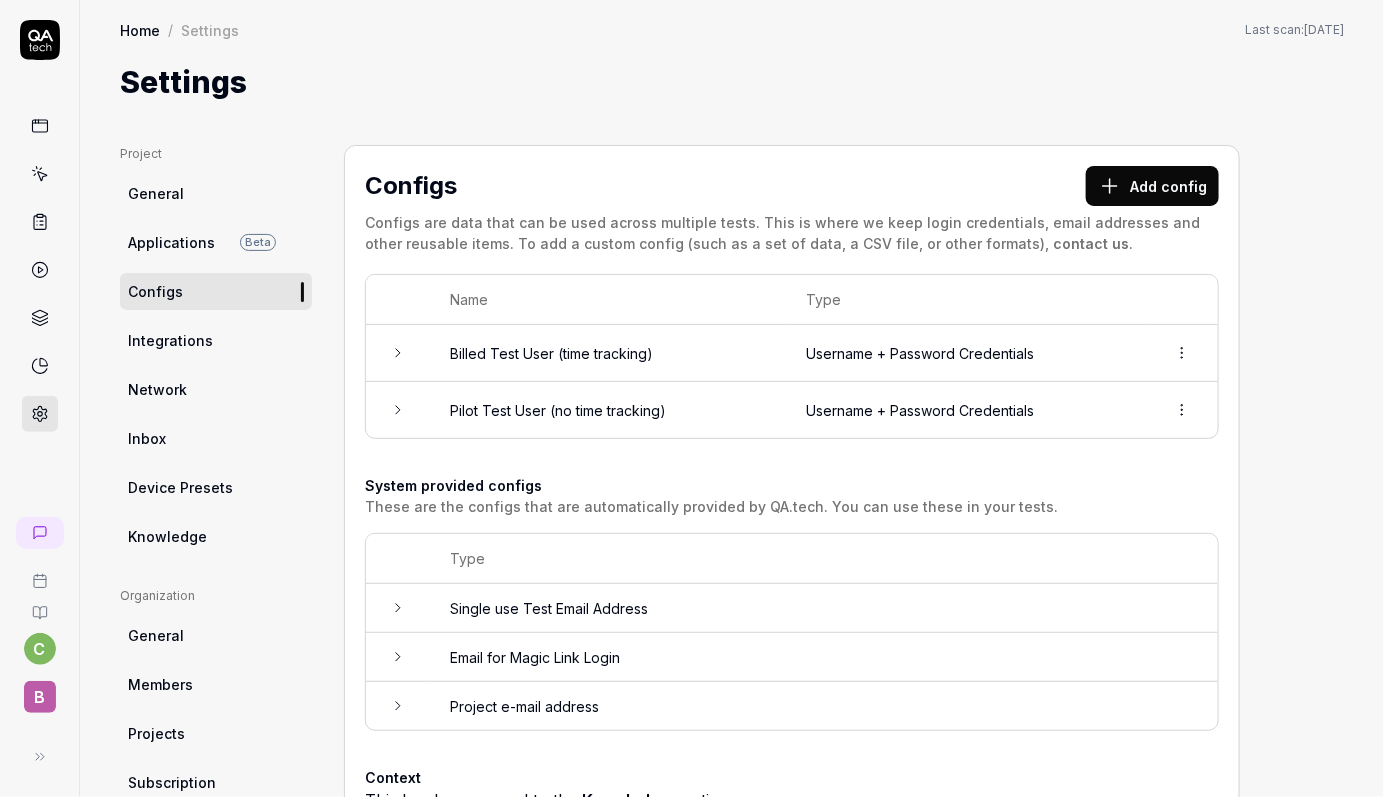 click on "General" at bounding box center (156, 193) 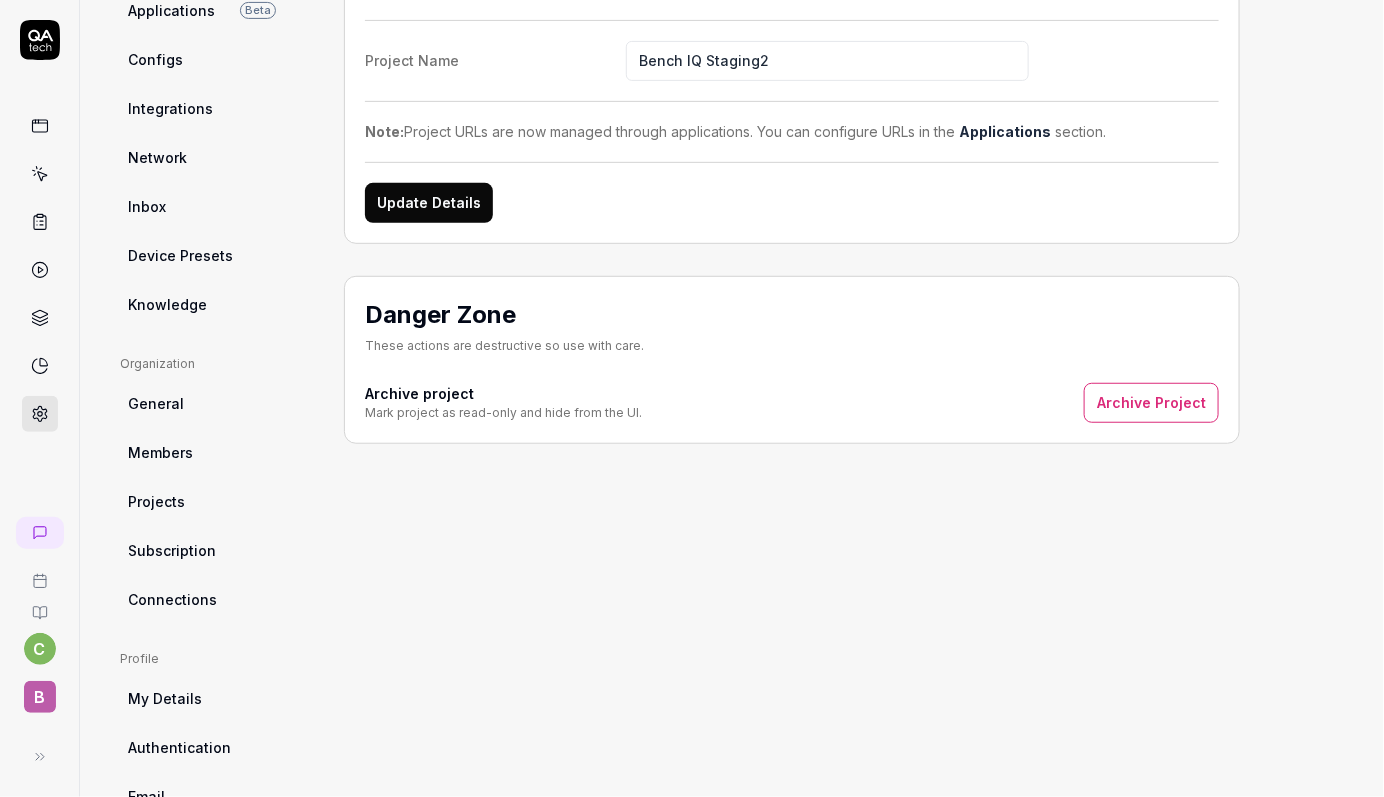 scroll, scrollTop: 0, scrollLeft: 0, axis: both 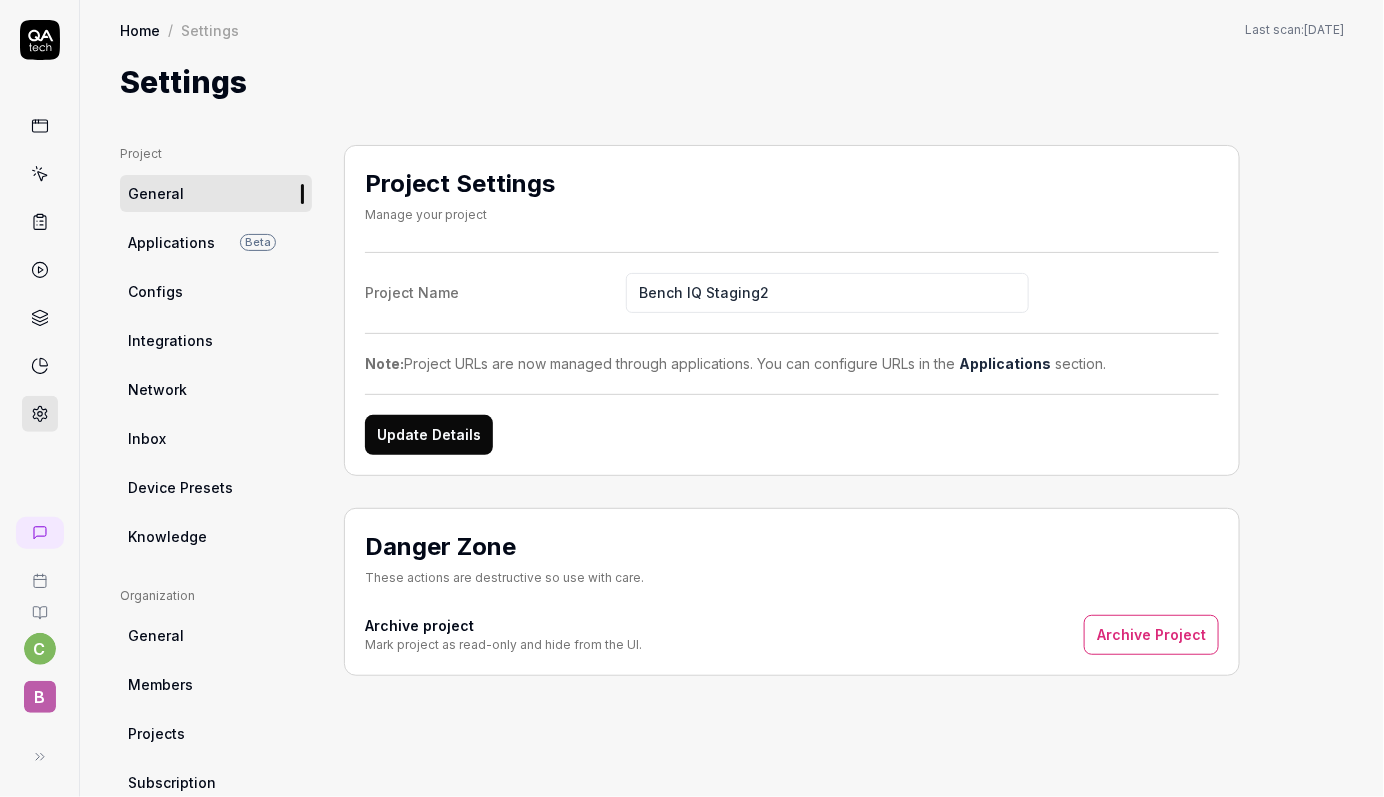 click 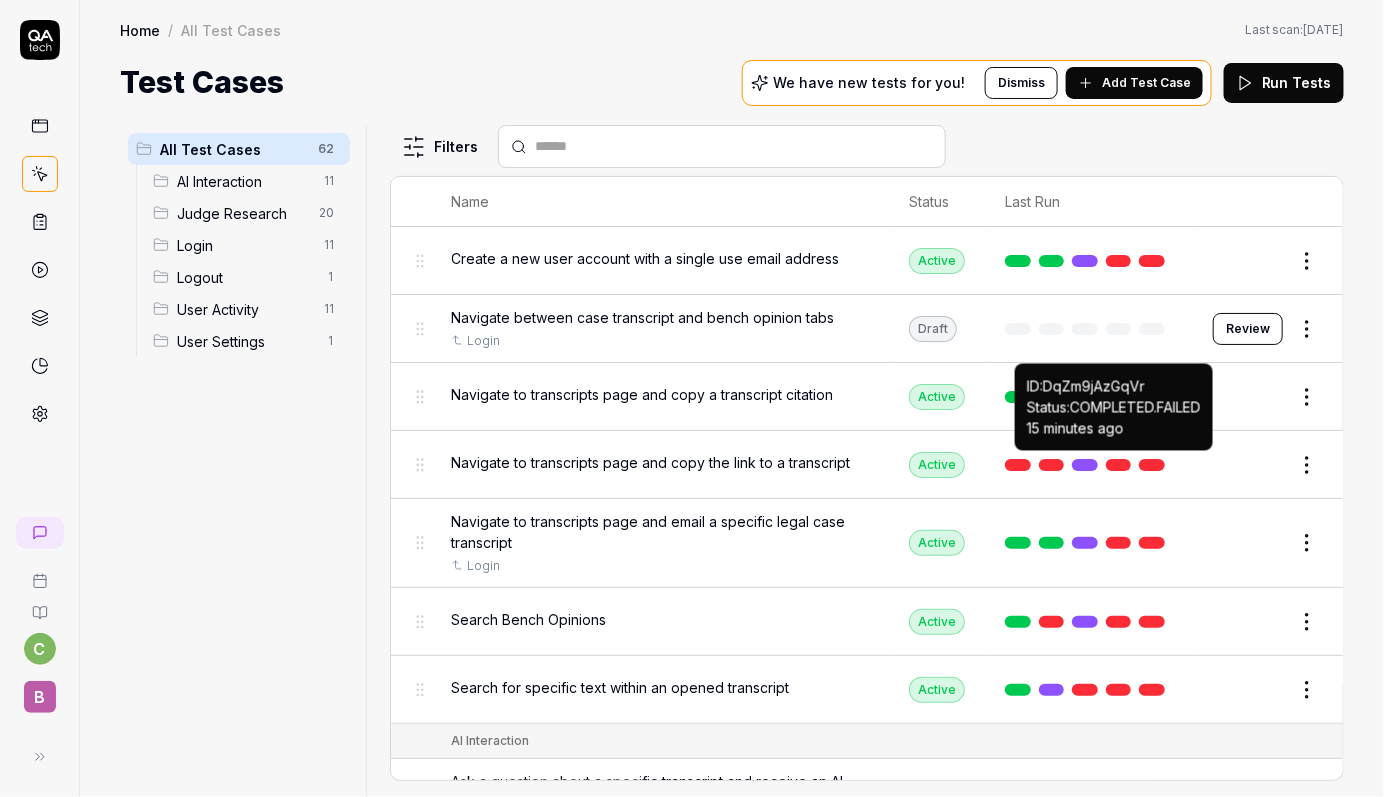click at bounding box center [1119, 465] 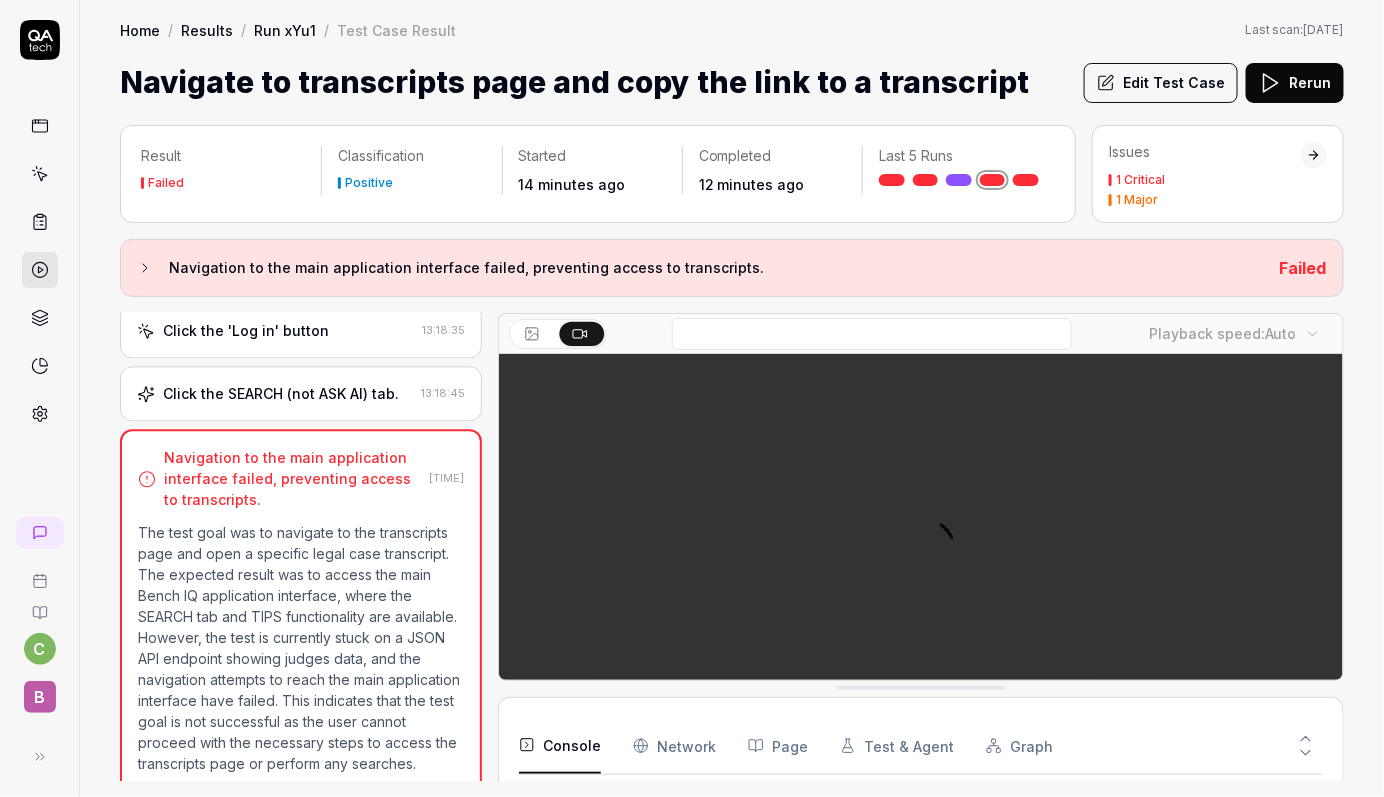 scroll, scrollTop: 240, scrollLeft: 0, axis: vertical 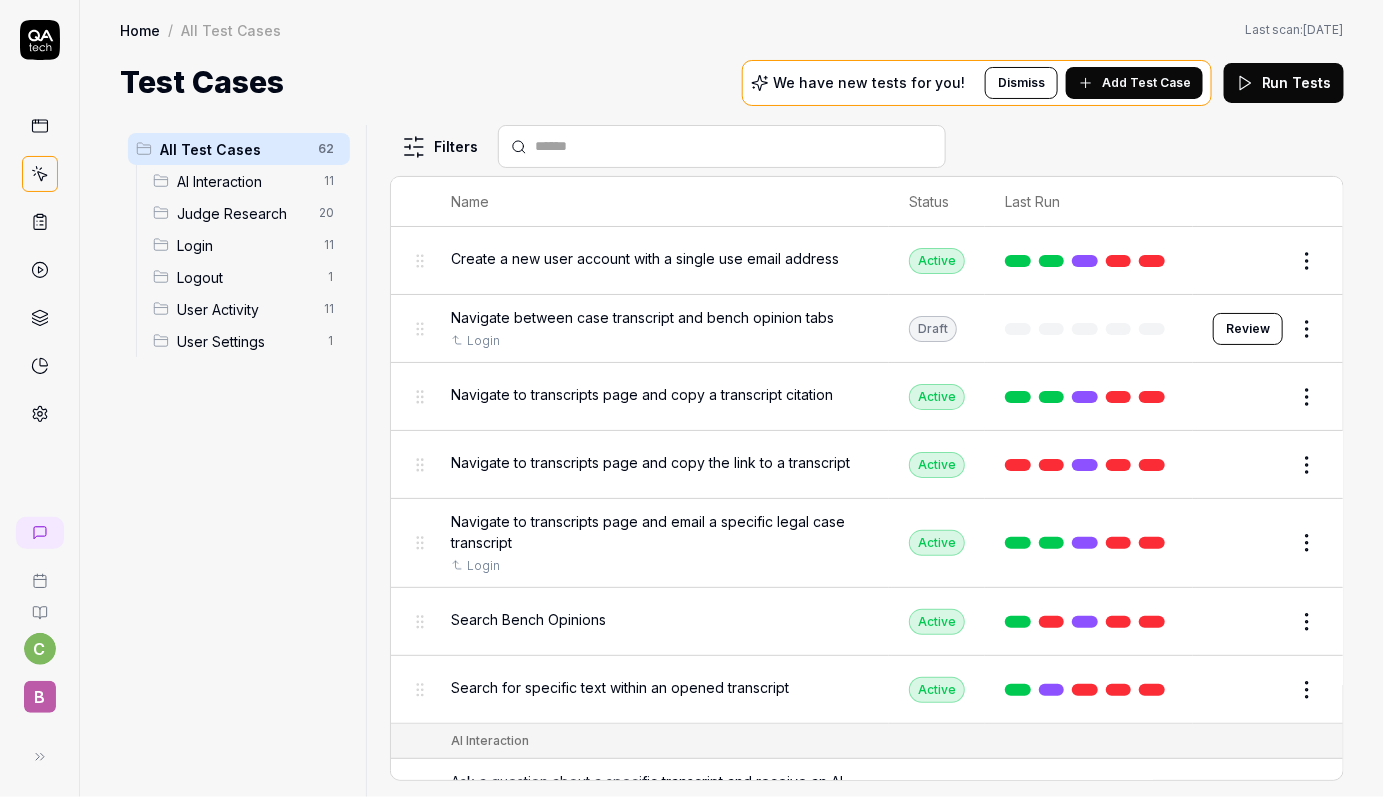 click at bounding box center (1085, 465) 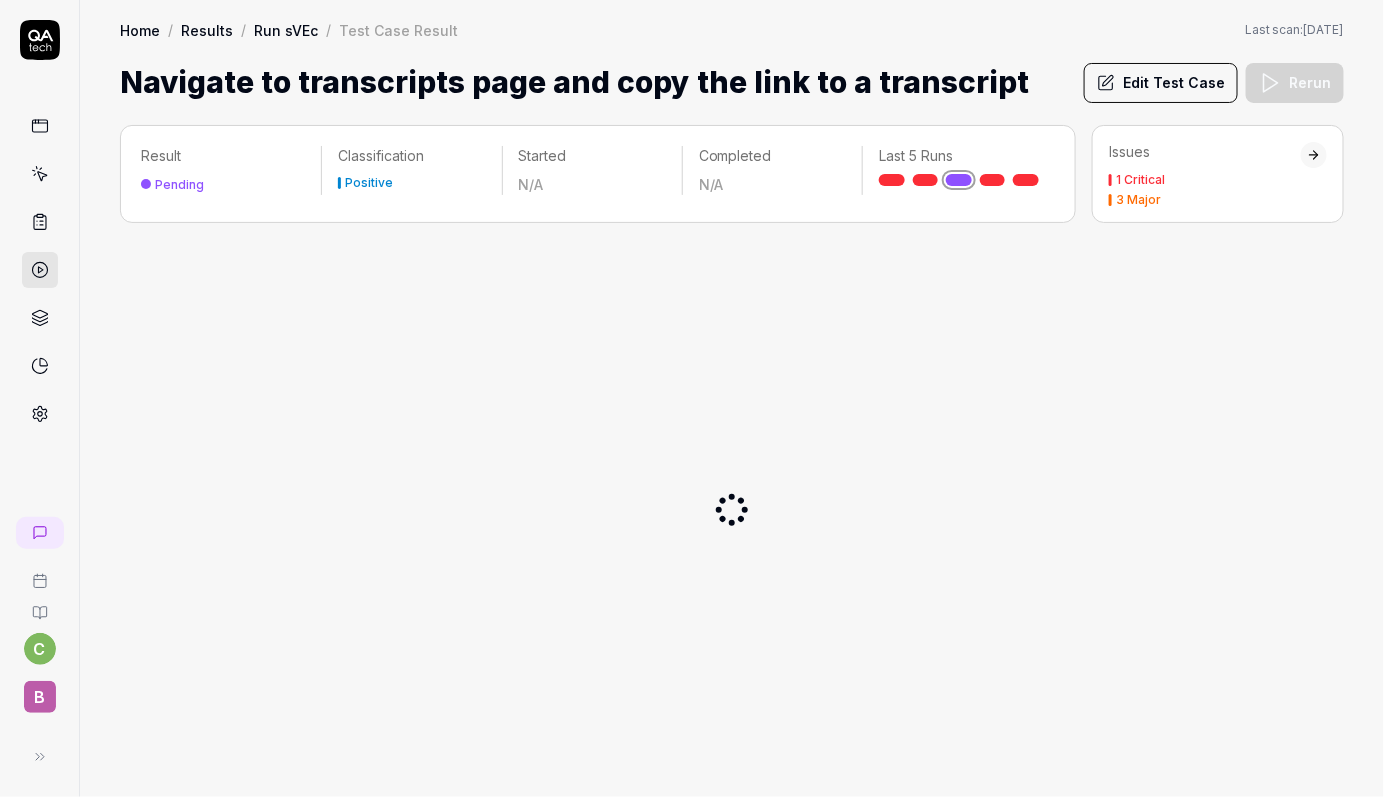 click 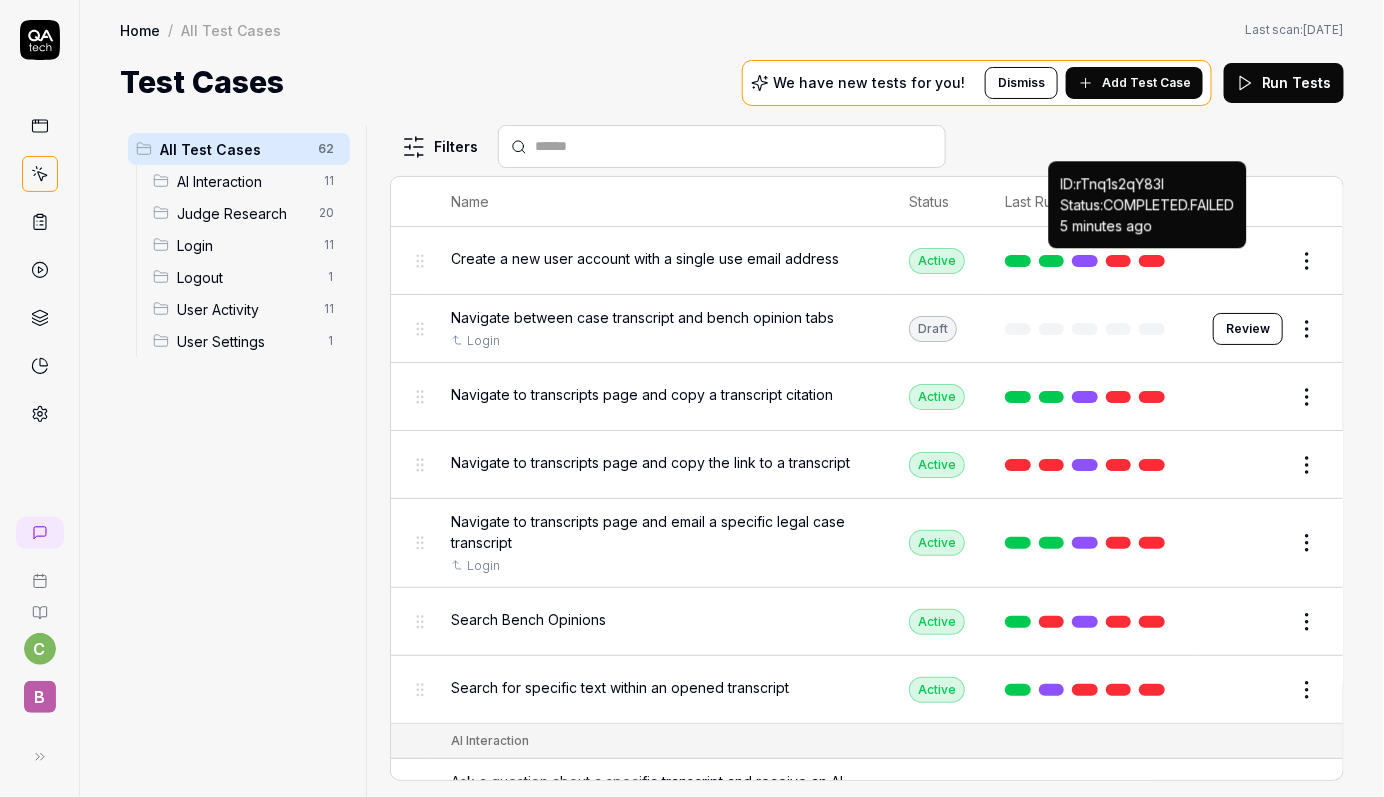 click at bounding box center (1152, 261) 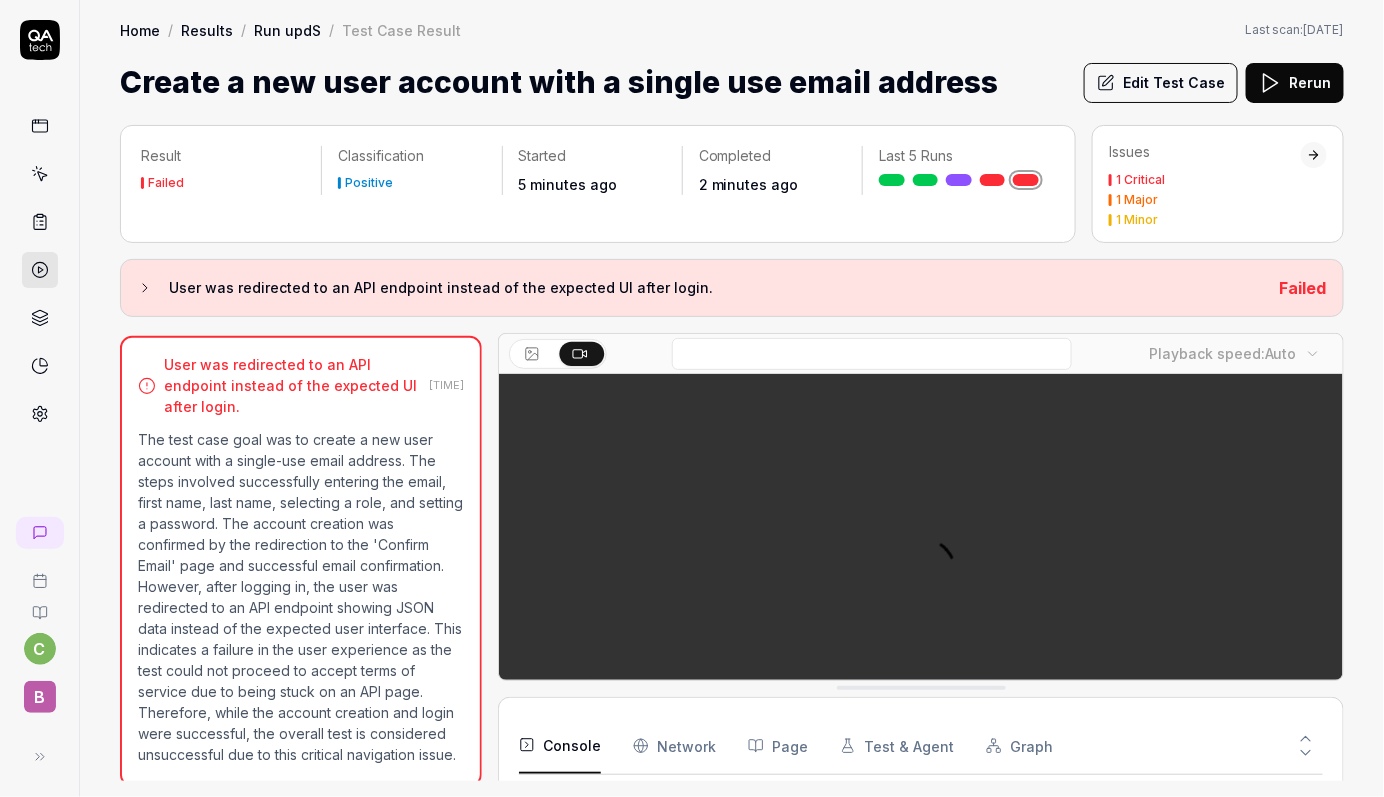 scroll, scrollTop: 990, scrollLeft: 0, axis: vertical 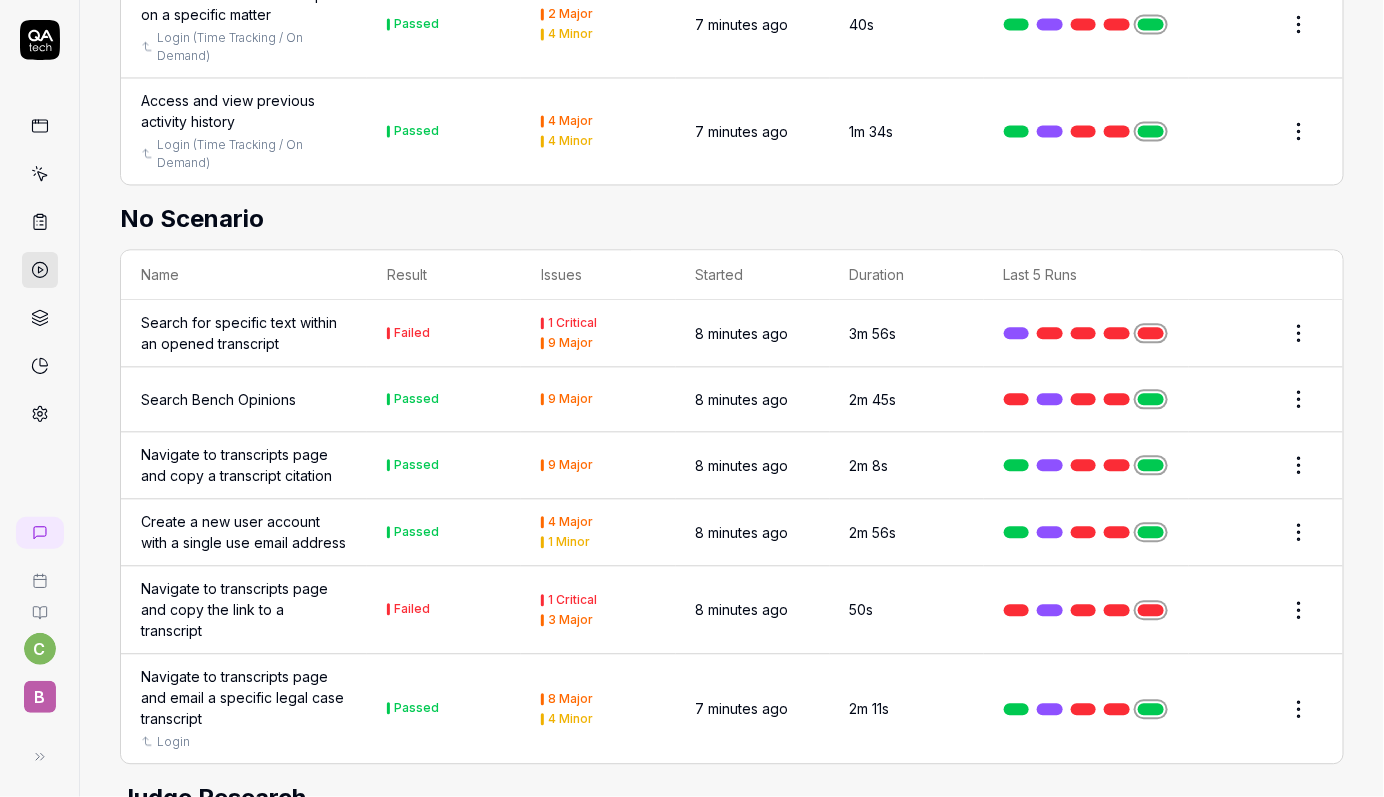 click at bounding box center [1151, 611] 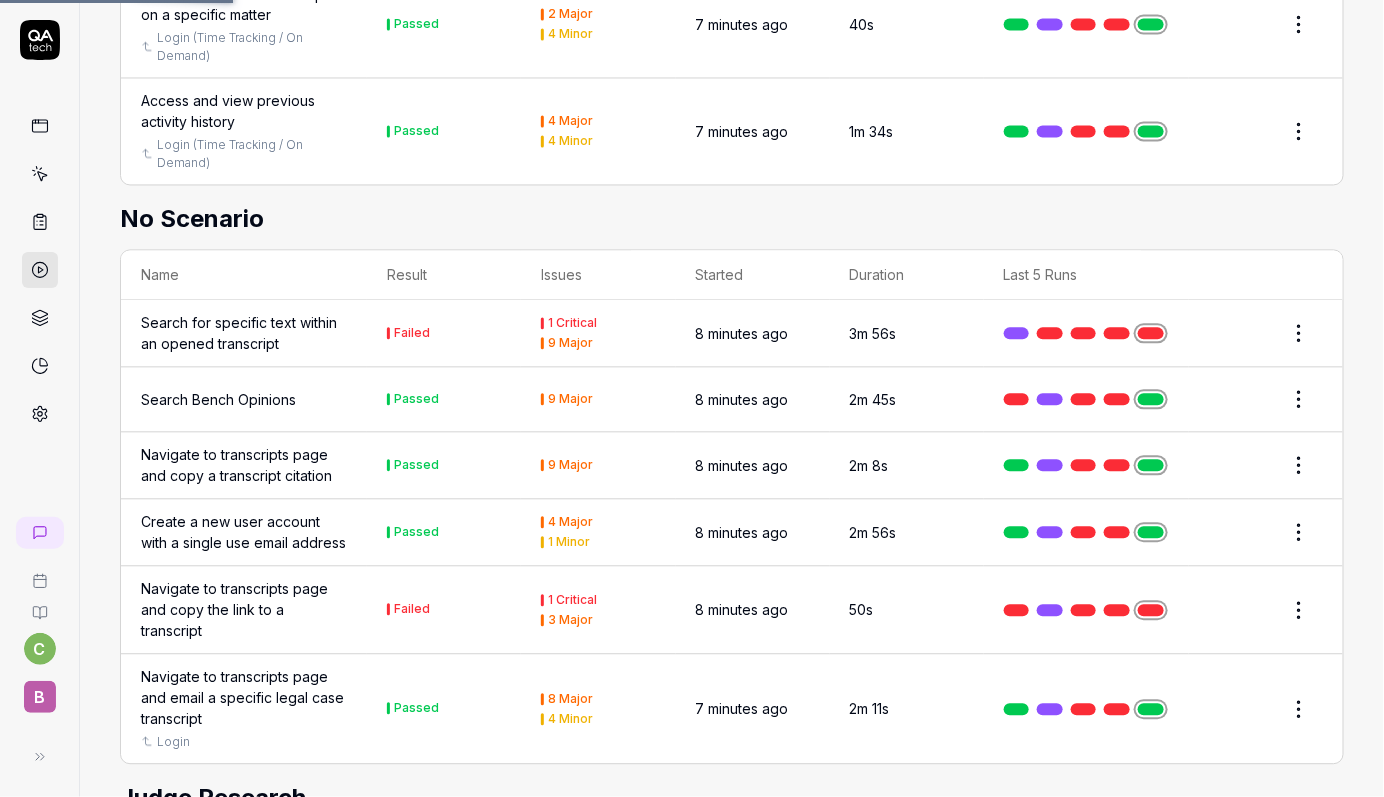 scroll, scrollTop: 0, scrollLeft: 0, axis: both 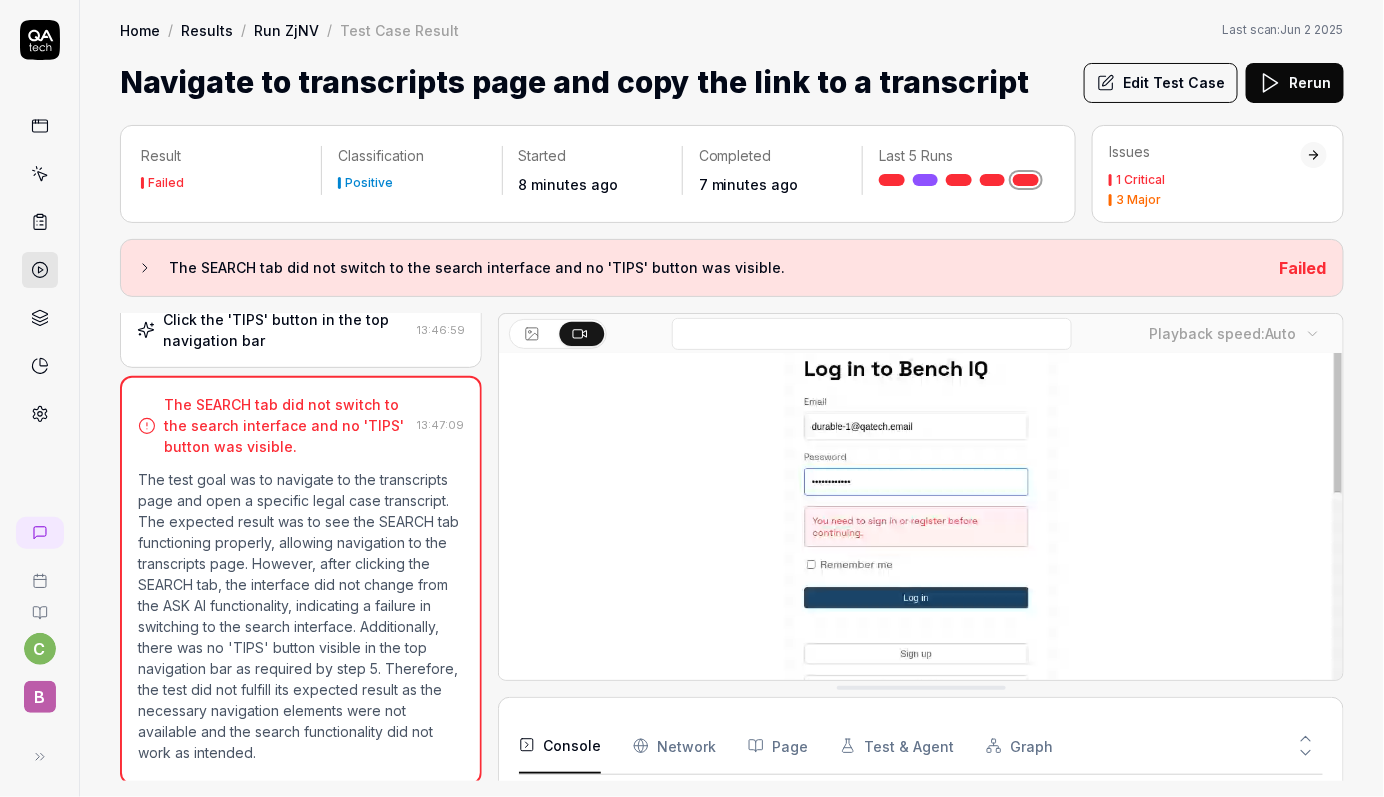 click on "Rerun" at bounding box center (1295, 83) 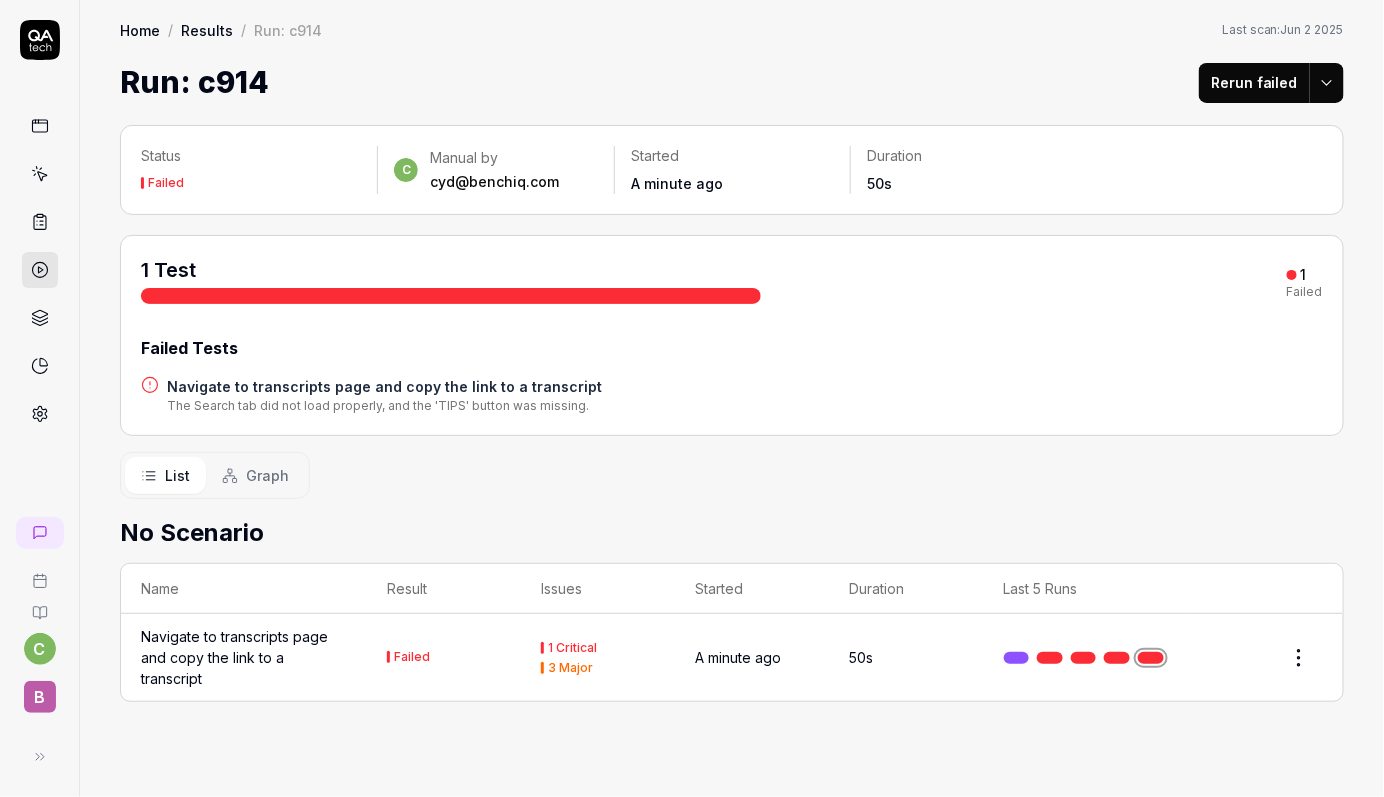click at bounding box center (40, 174) 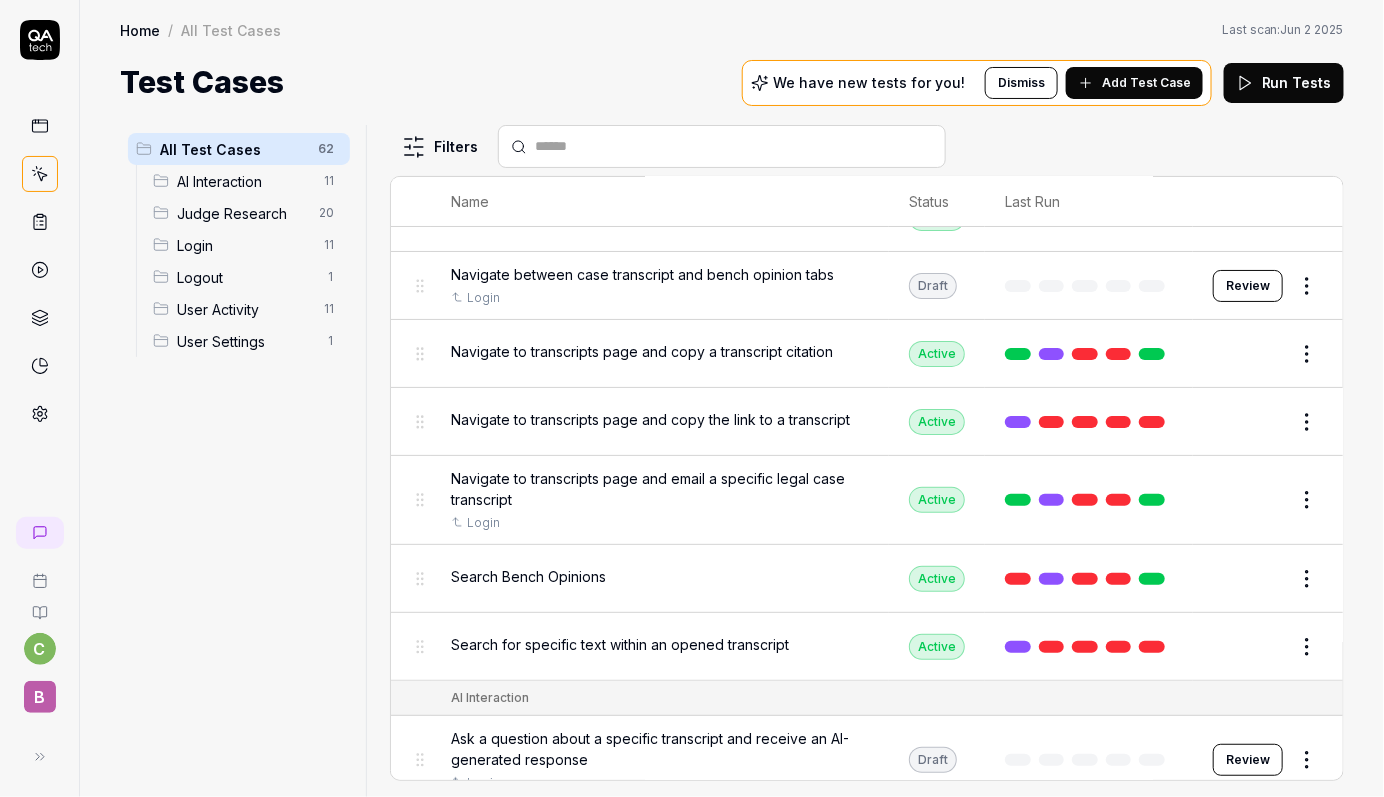 scroll, scrollTop: 60, scrollLeft: 0, axis: vertical 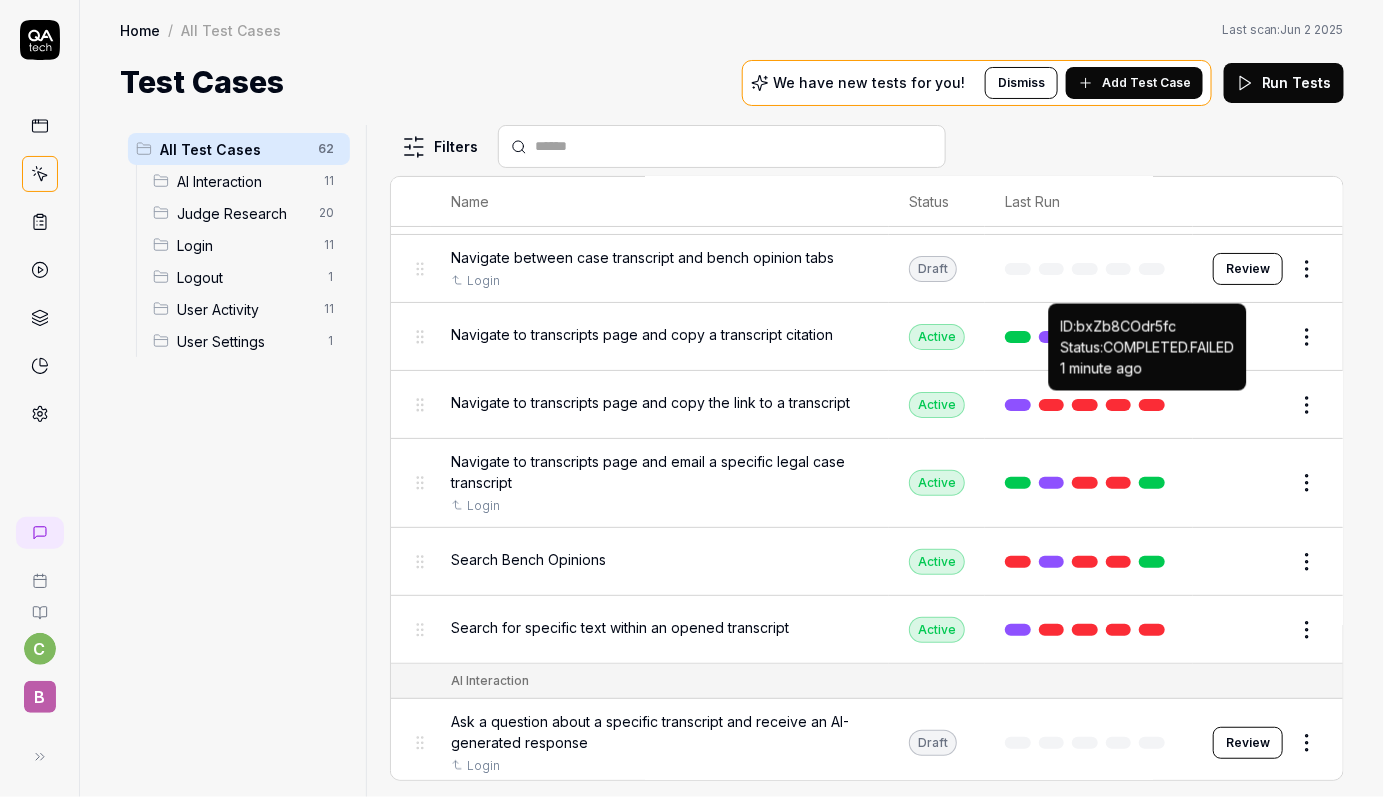 click at bounding box center [1152, 405] 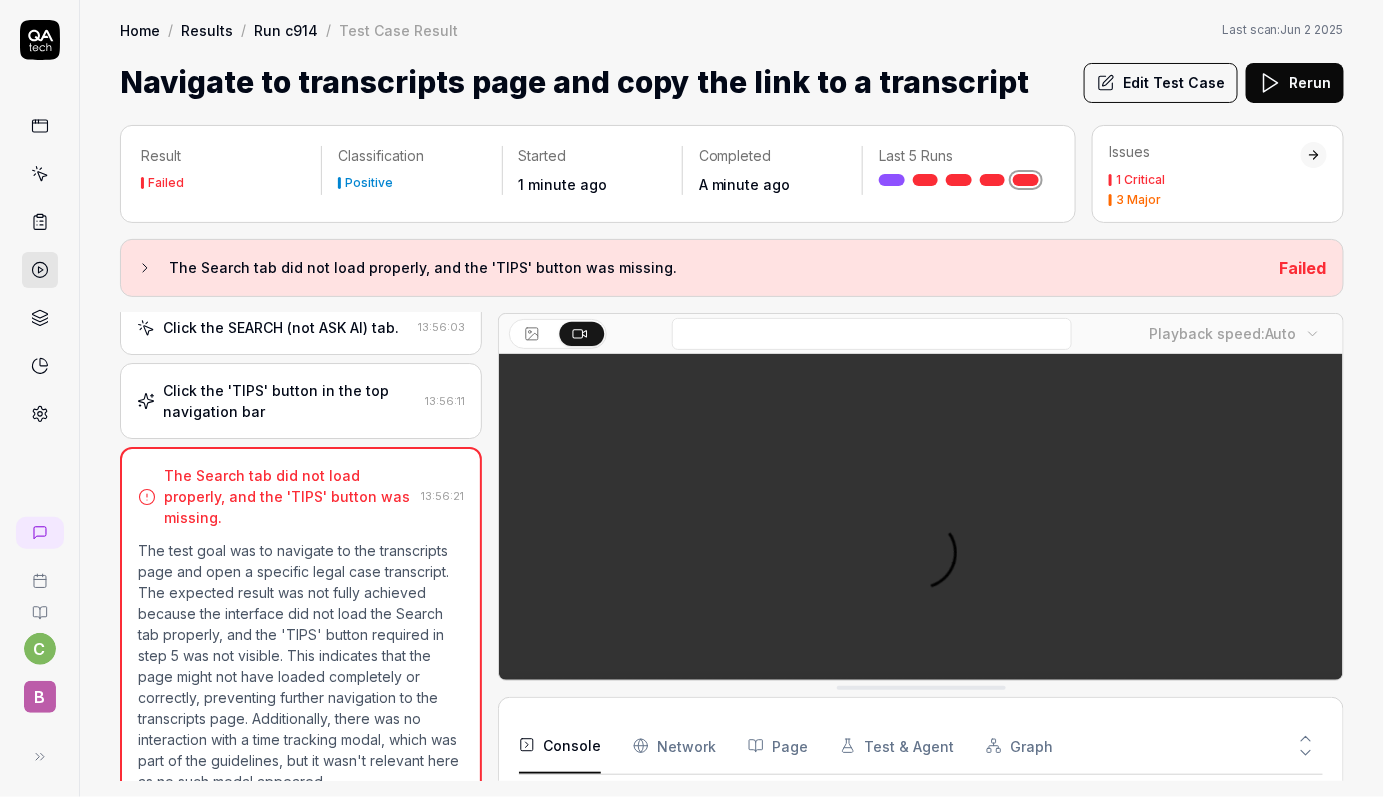 scroll, scrollTop: 303, scrollLeft: 0, axis: vertical 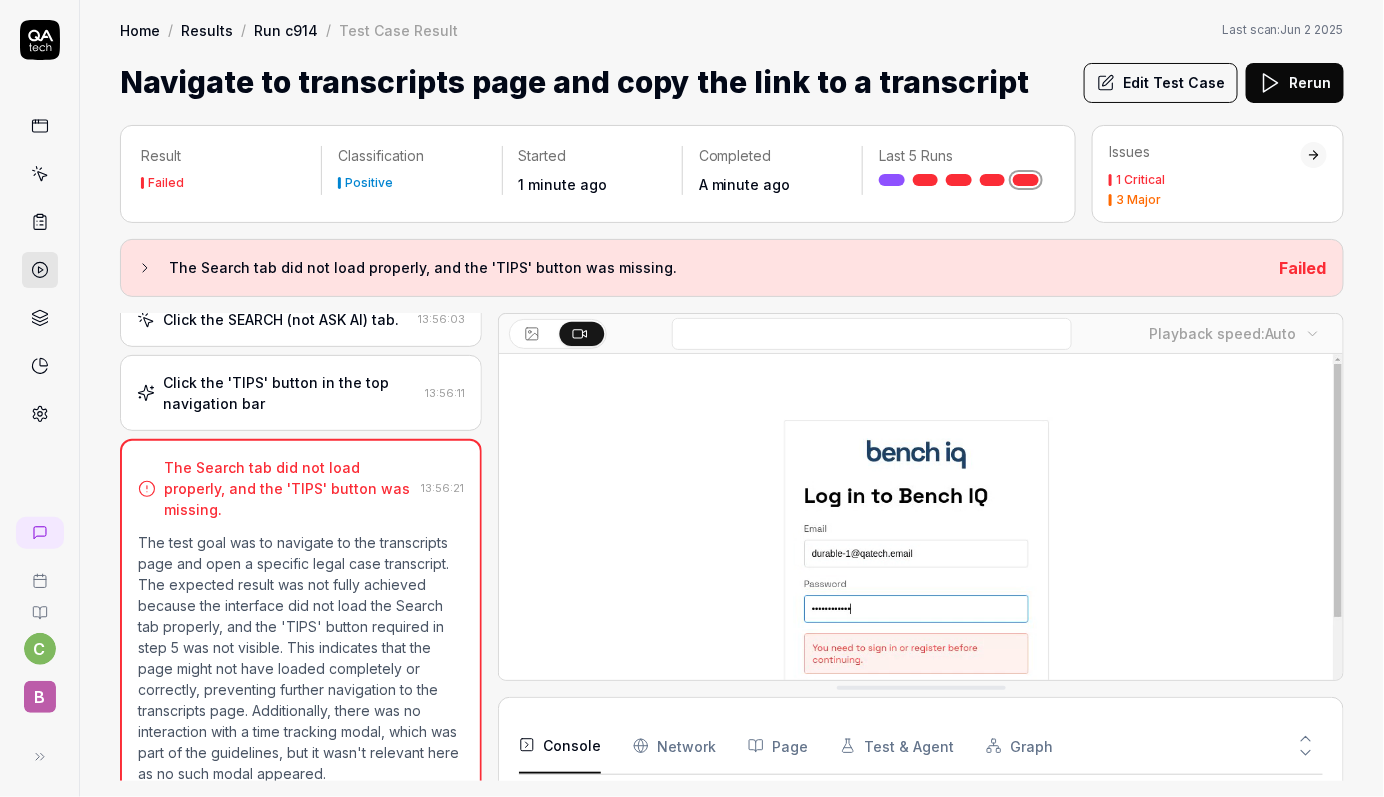 click on "Click the 'TIPS' button in the top navigation bar" at bounding box center [290, 393] 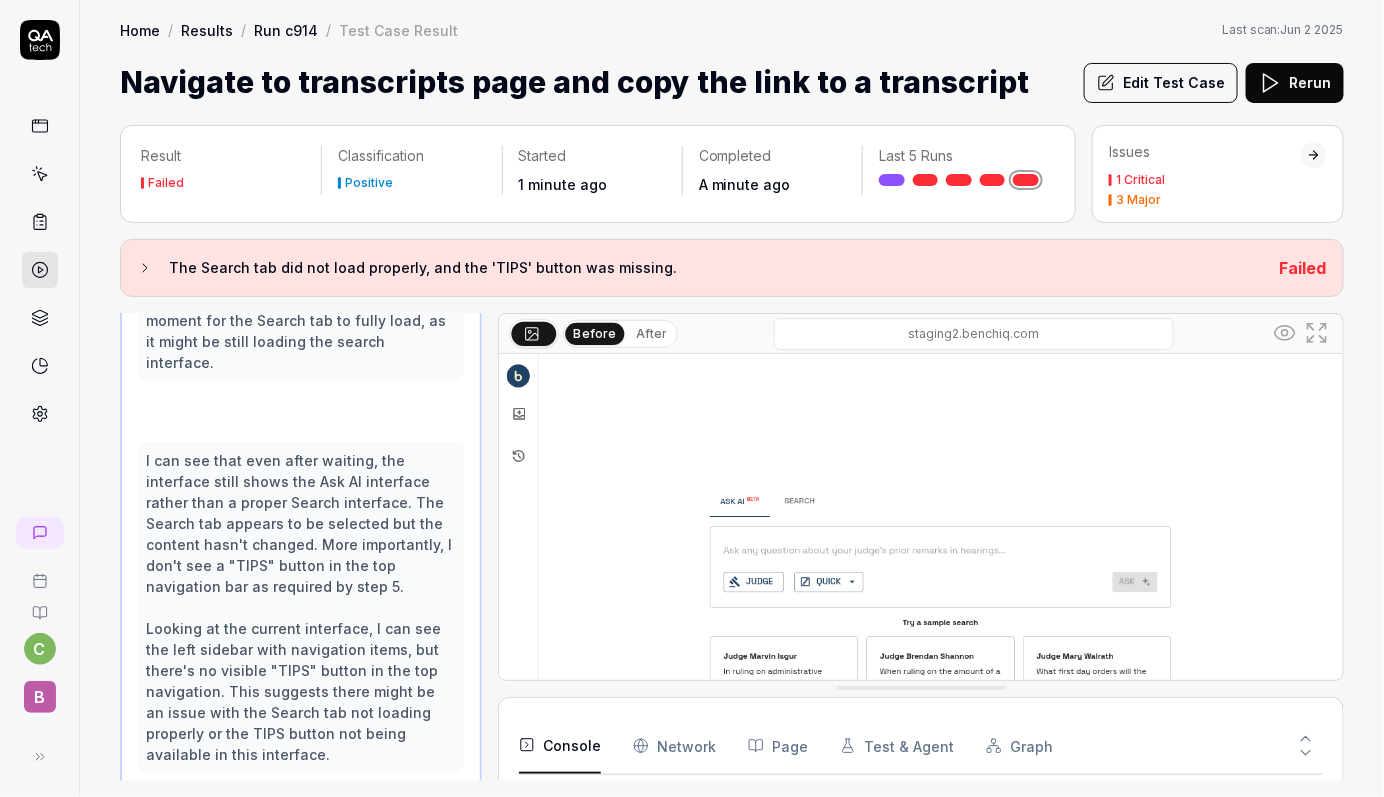 scroll, scrollTop: 567, scrollLeft: 0, axis: vertical 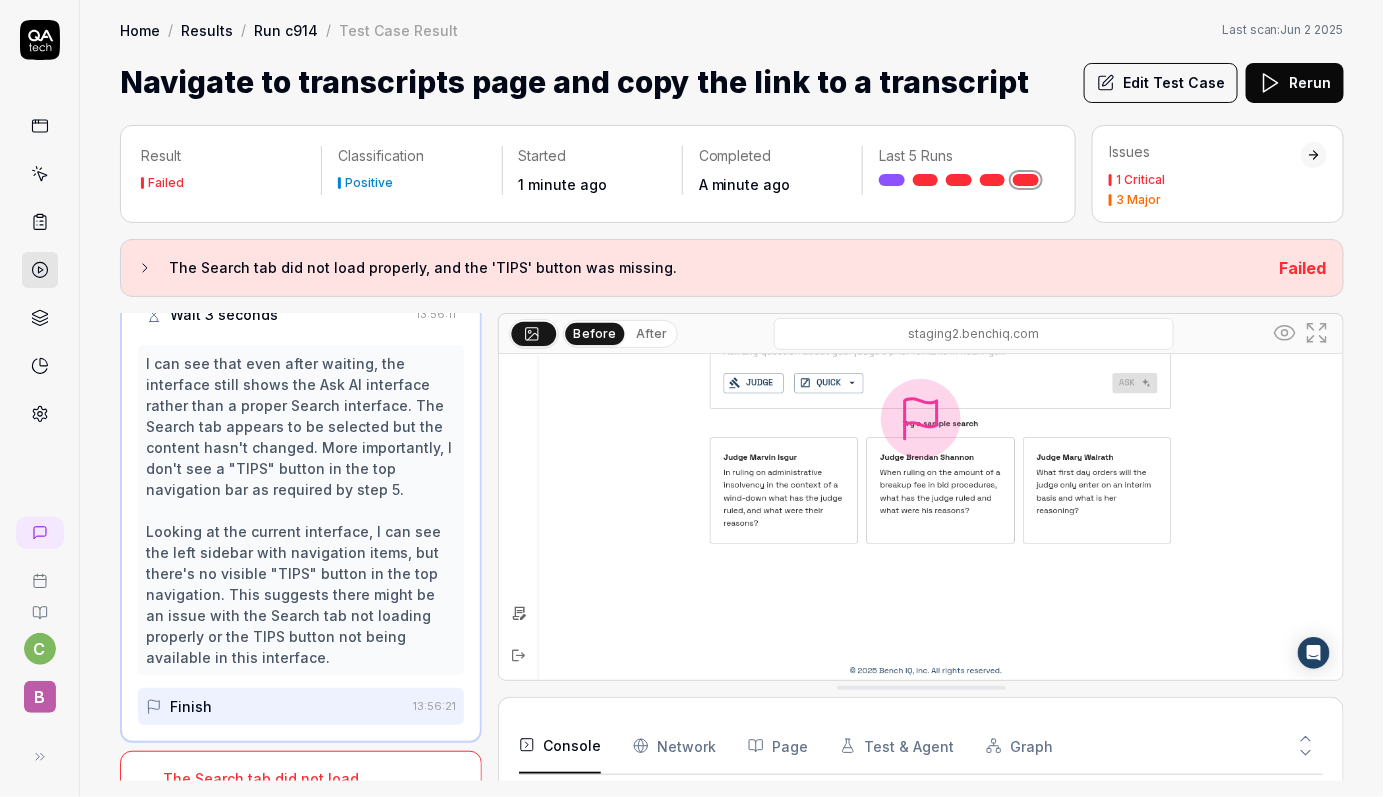 click on "The Search tab did not load properly, and the 'TIPS' button was missing." at bounding box center (288, 799) 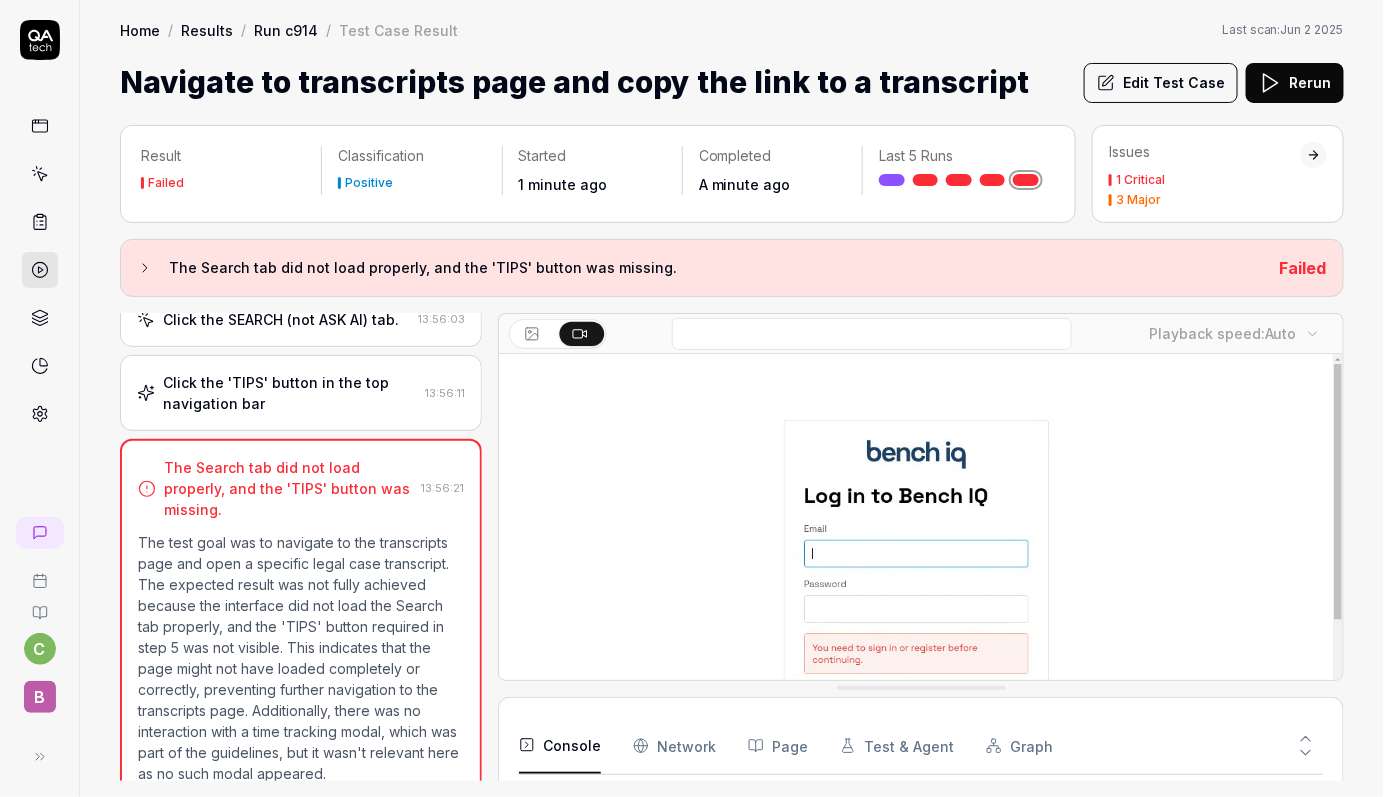 click on "The test goal was to navigate to the transcripts page and open a specific legal case transcript. The expected result was not fully achieved because the interface did not load the Search tab properly, and the 'TIPS' button required in step 5 was not visible. This indicates that the page might not have loaded completely or correctly, preventing further navigation to the transcripts page. Additionally, there was no interaction with a time tracking modal, which was part of the guidelines, but it wasn't relevant here as no such modal appeared." at bounding box center (301, 658) 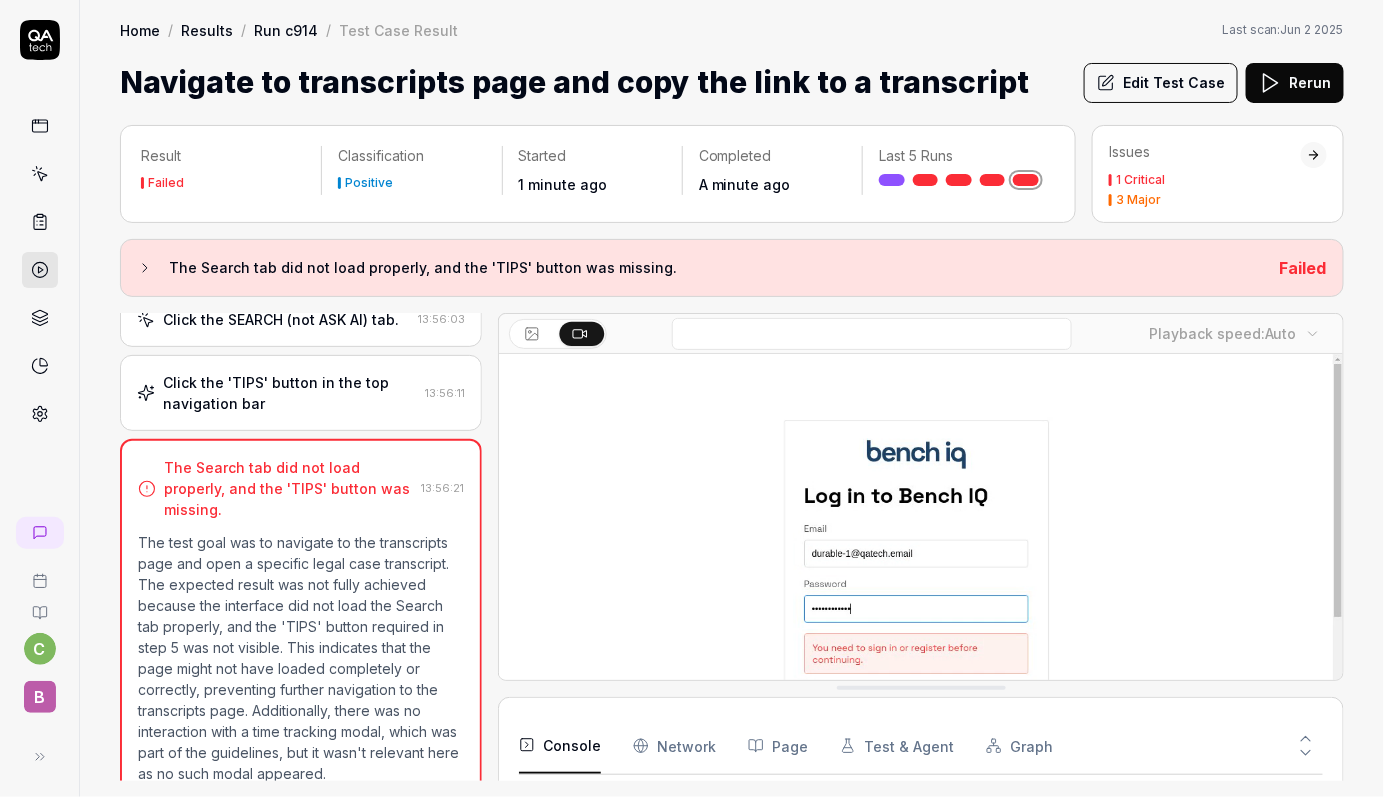 click on "Click the 'TIPS' button in the top navigation bar" at bounding box center (290, 393) 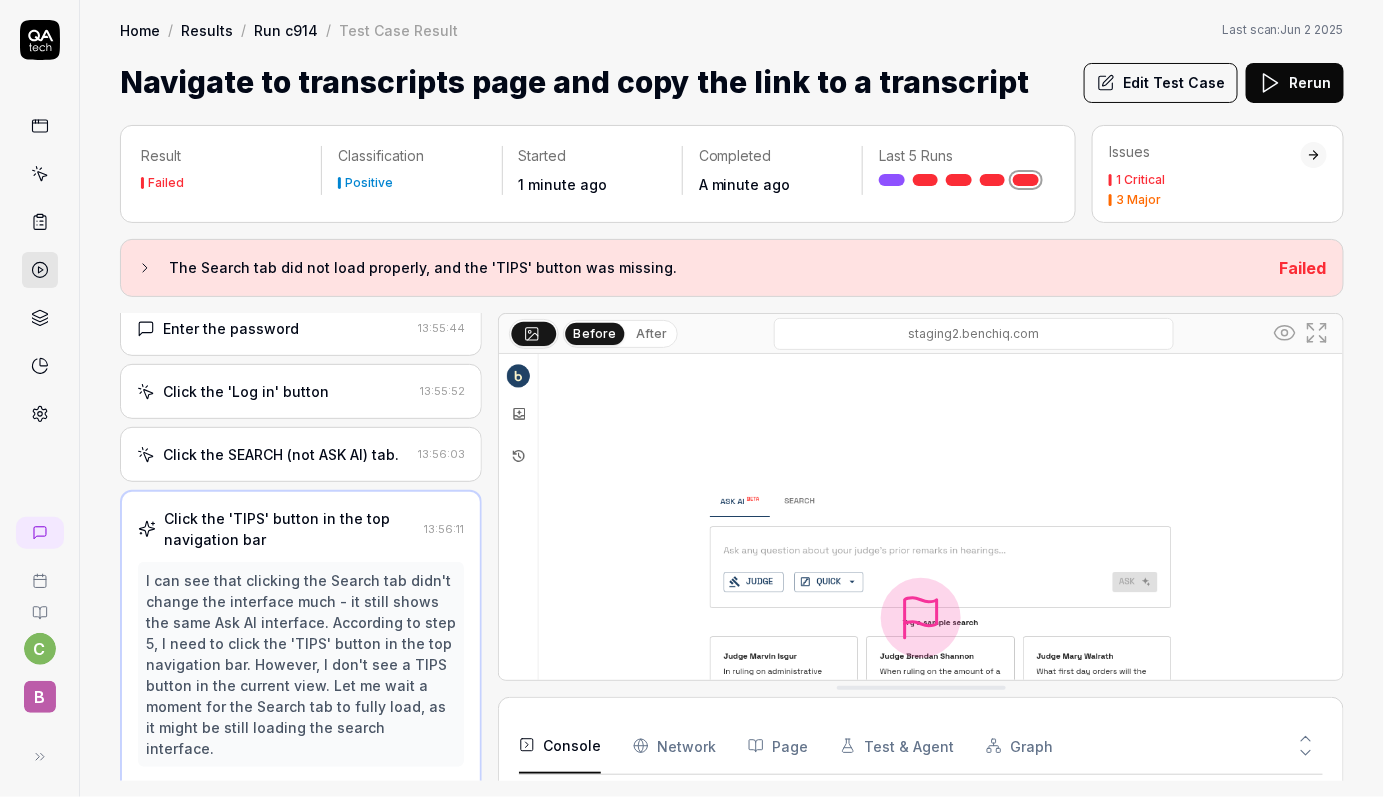scroll, scrollTop: 165, scrollLeft: 0, axis: vertical 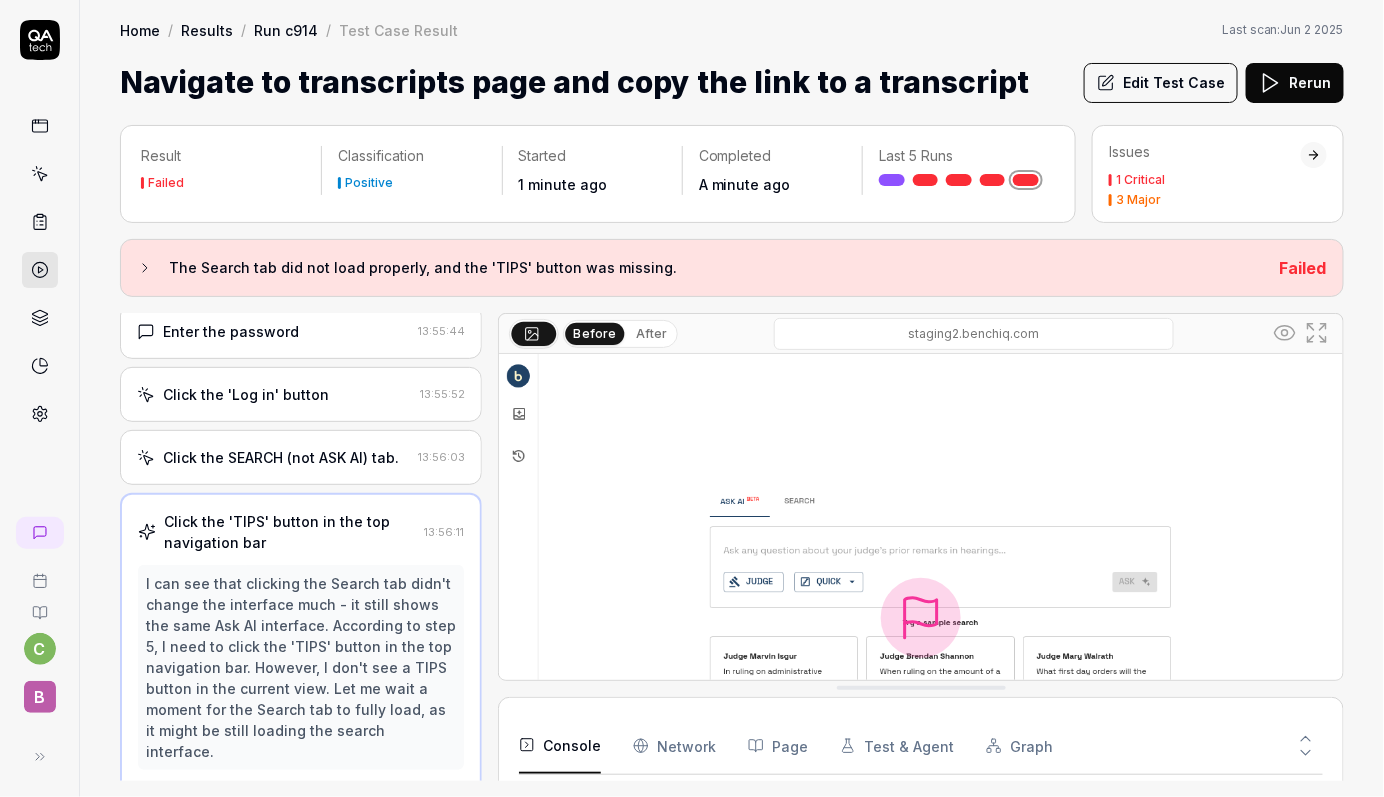 click on "Click the 'TIPS' button in the top navigation bar" at bounding box center [290, 532] 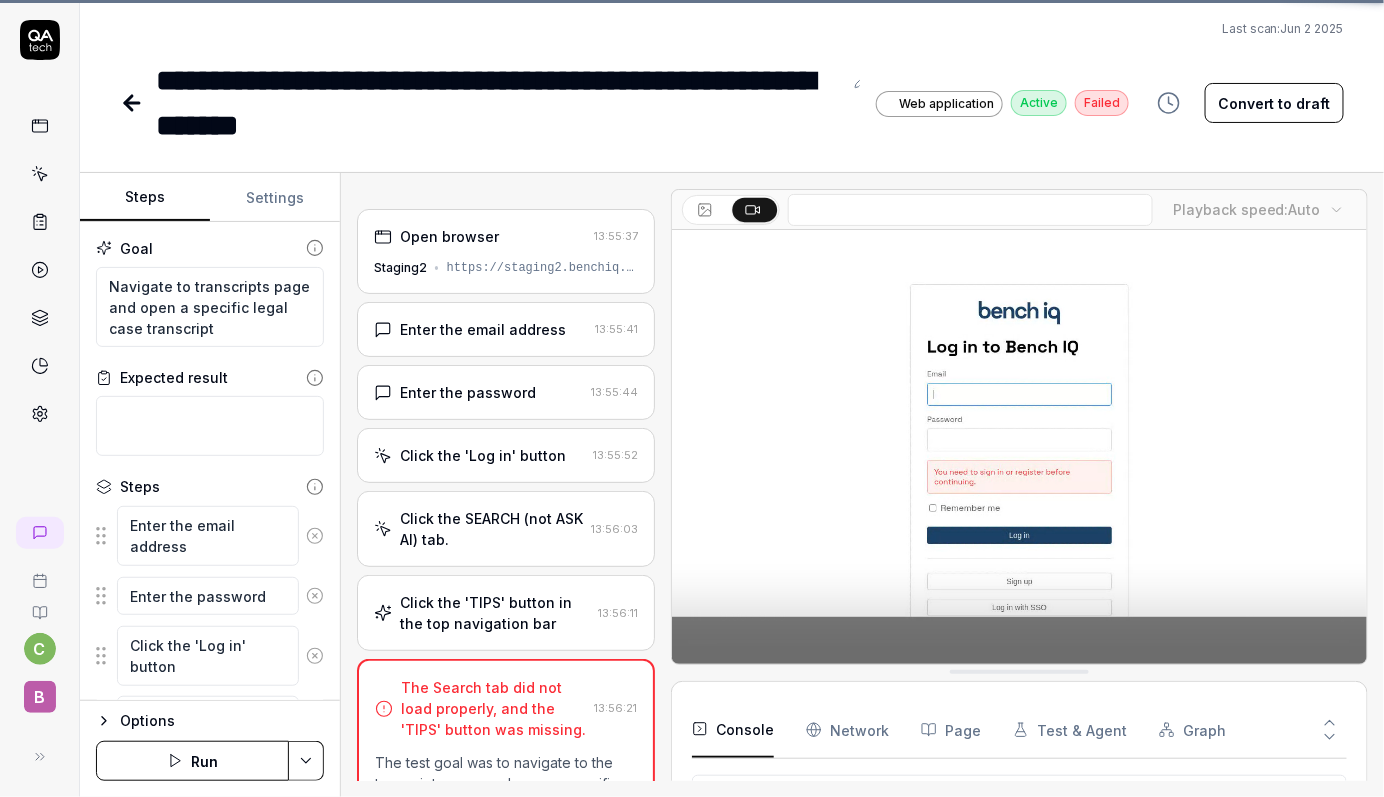 scroll, scrollTop: 103, scrollLeft: 0, axis: vertical 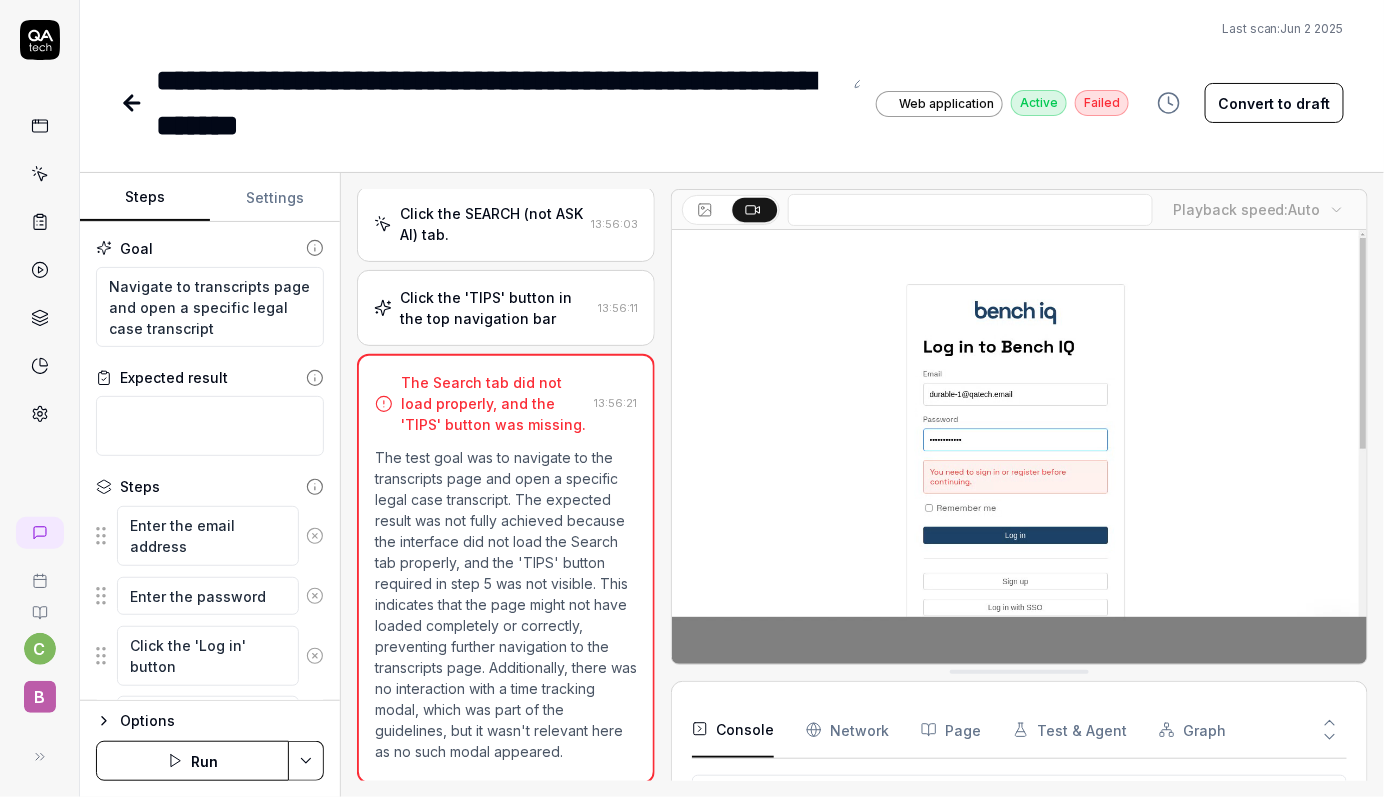 click on "Click the 'TIPS' button in the top navigation bar" at bounding box center [495, 308] 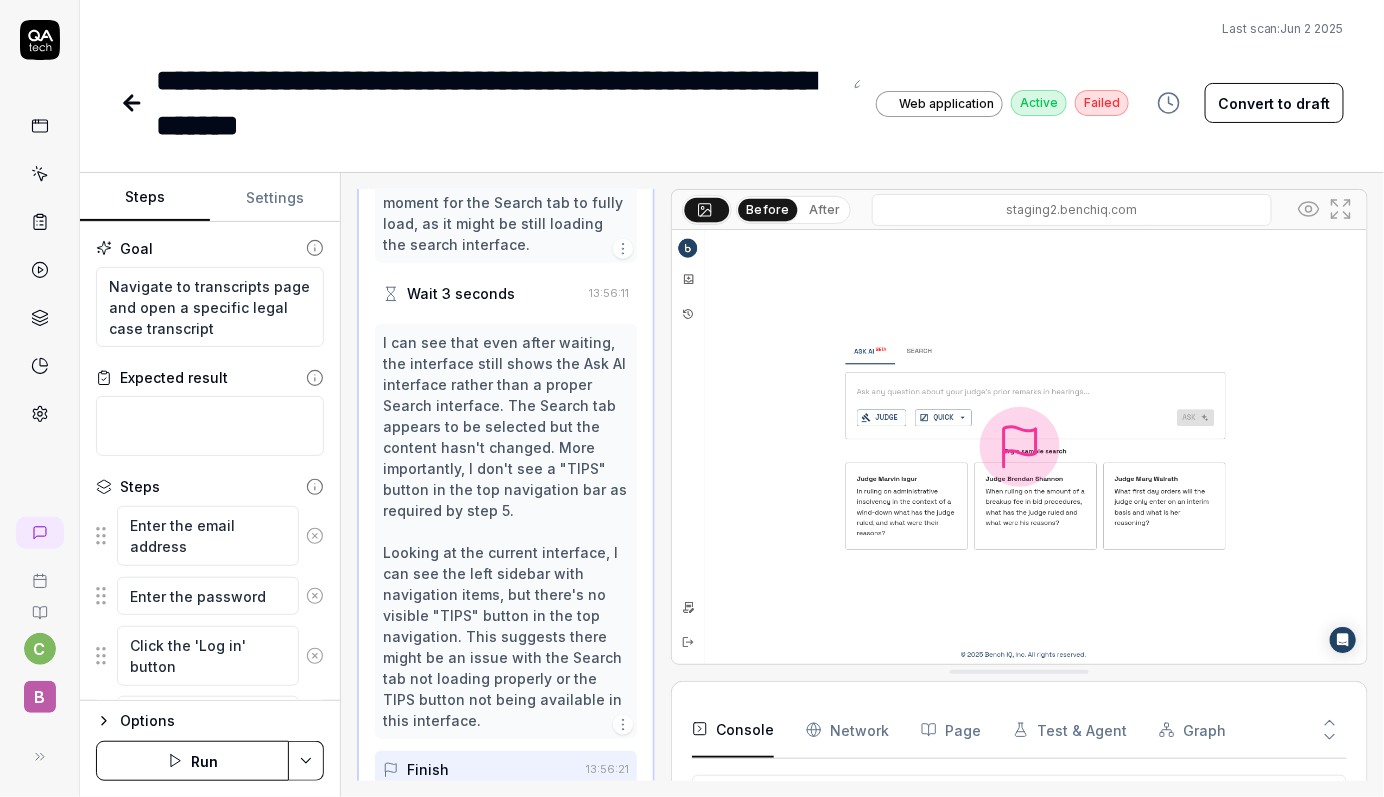 scroll, scrollTop: 613, scrollLeft: 0, axis: vertical 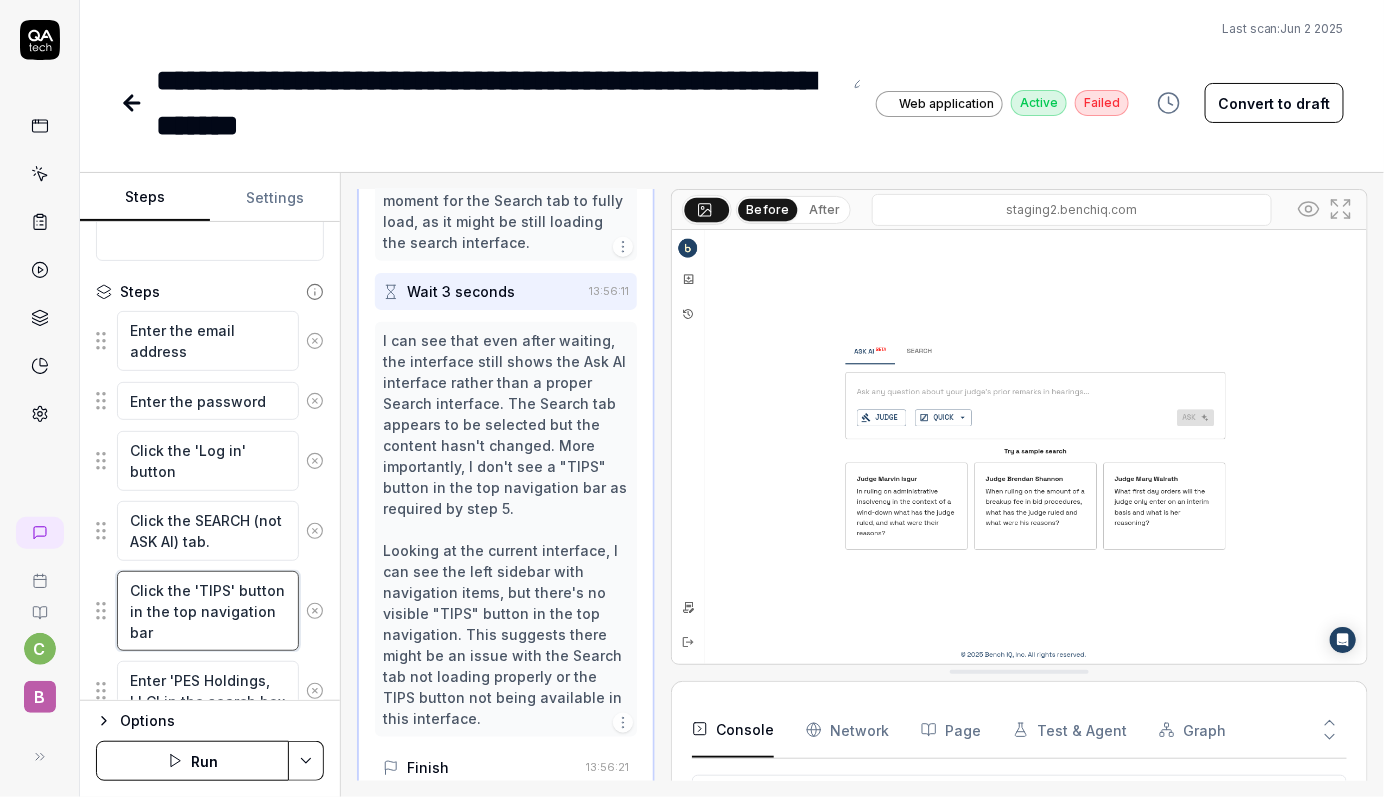 click on "Click the 'TIPS' button in the top navigation bar" at bounding box center [208, 611] 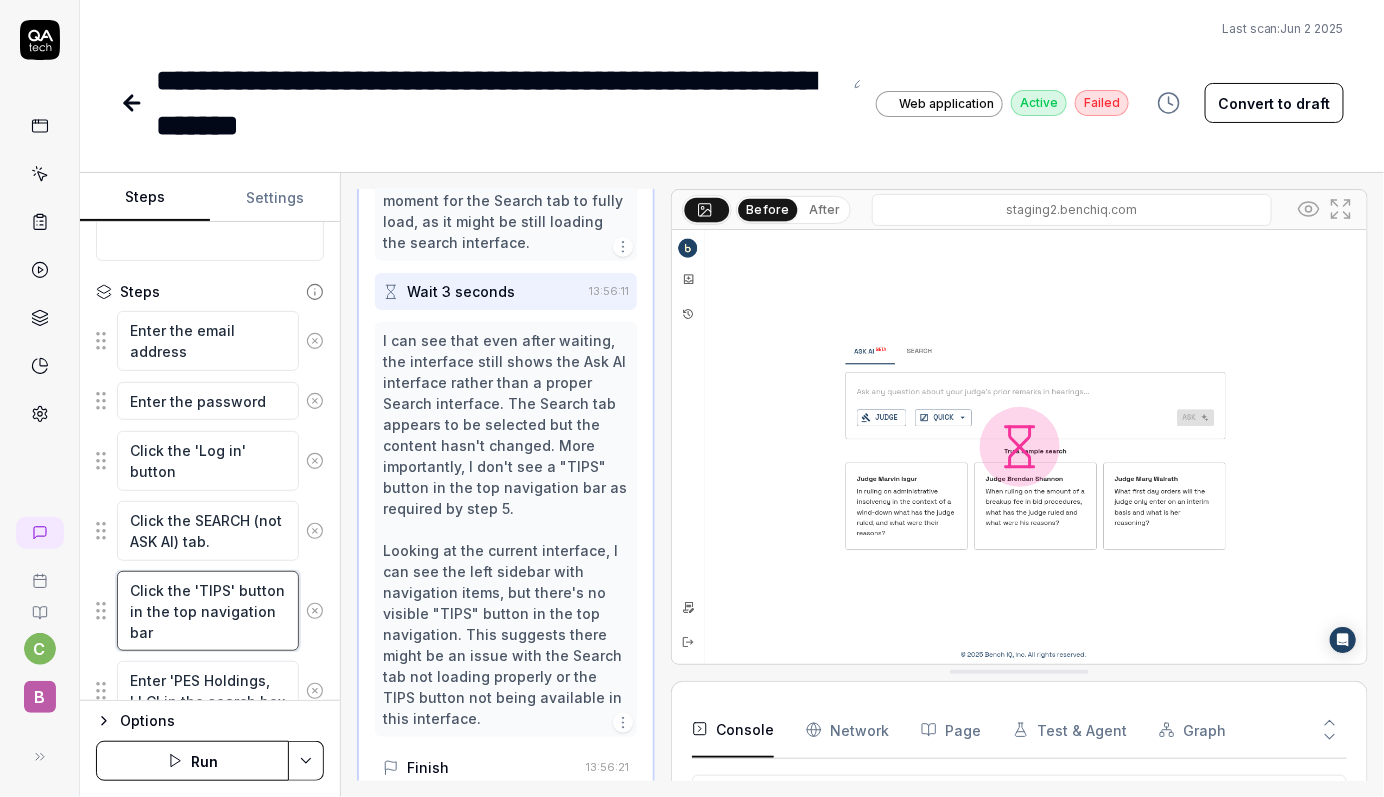 drag, startPoint x: 203, startPoint y: 633, endPoint x: 147, endPoint y: 611, distance: 60.166435 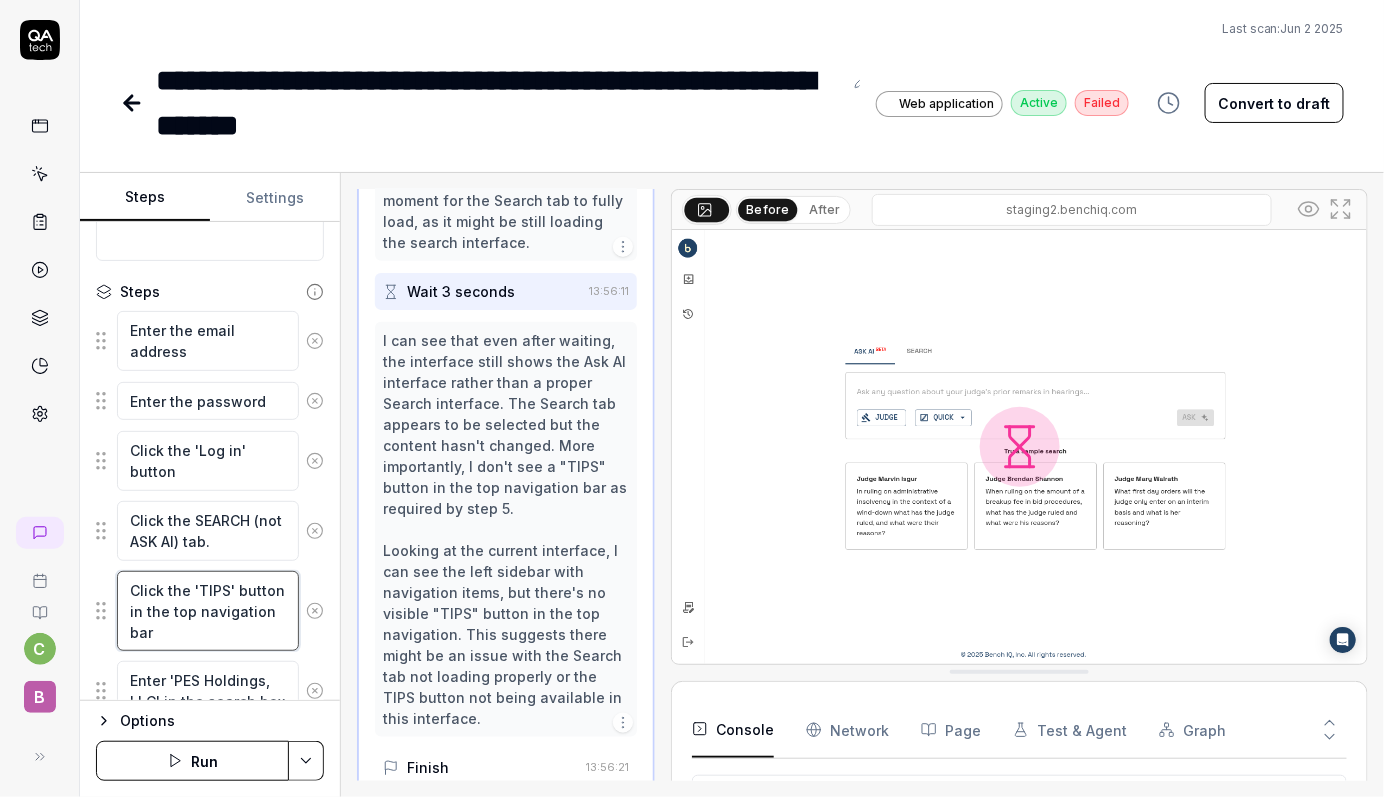 click on "Click the 'TIPS' button in the top navigation bar" at bounding box center [208, 611] 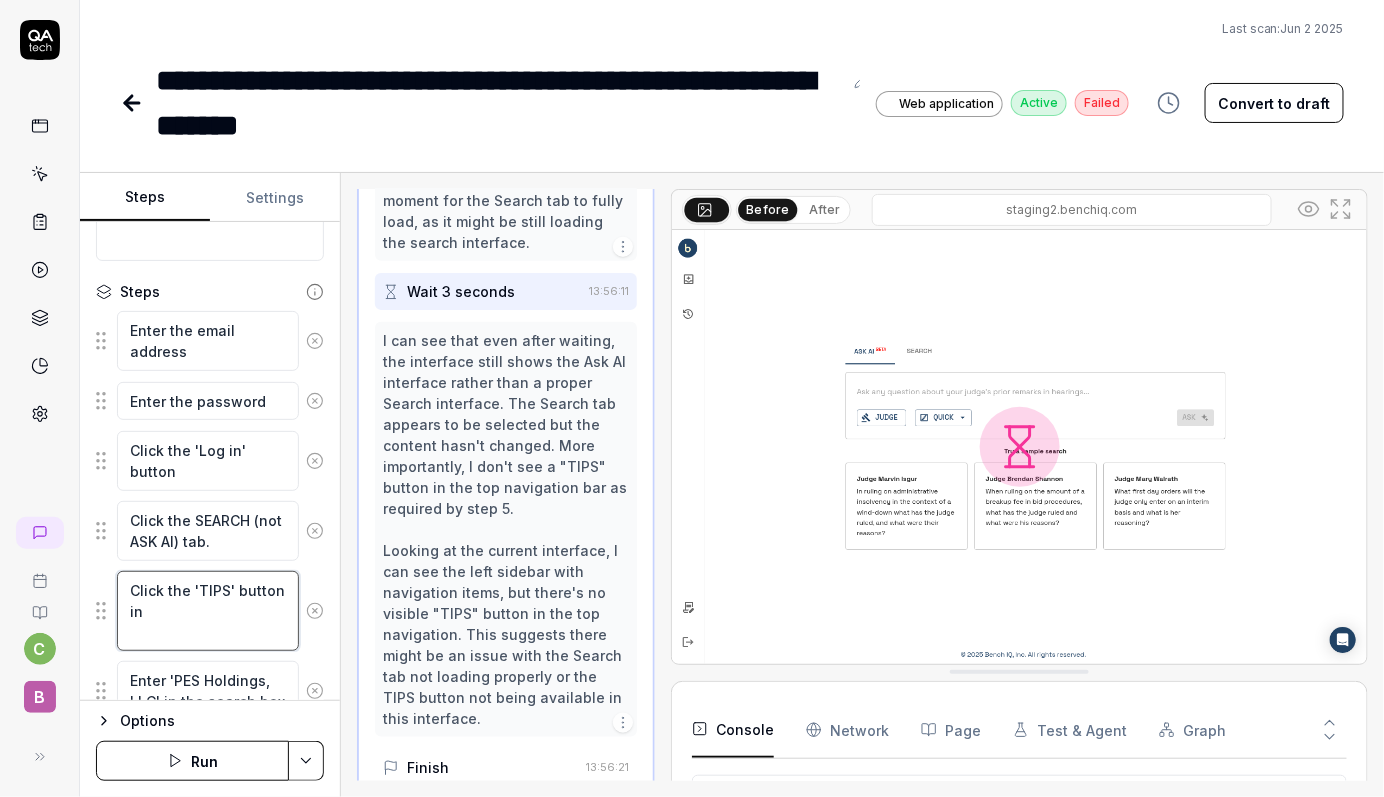 type on "*" 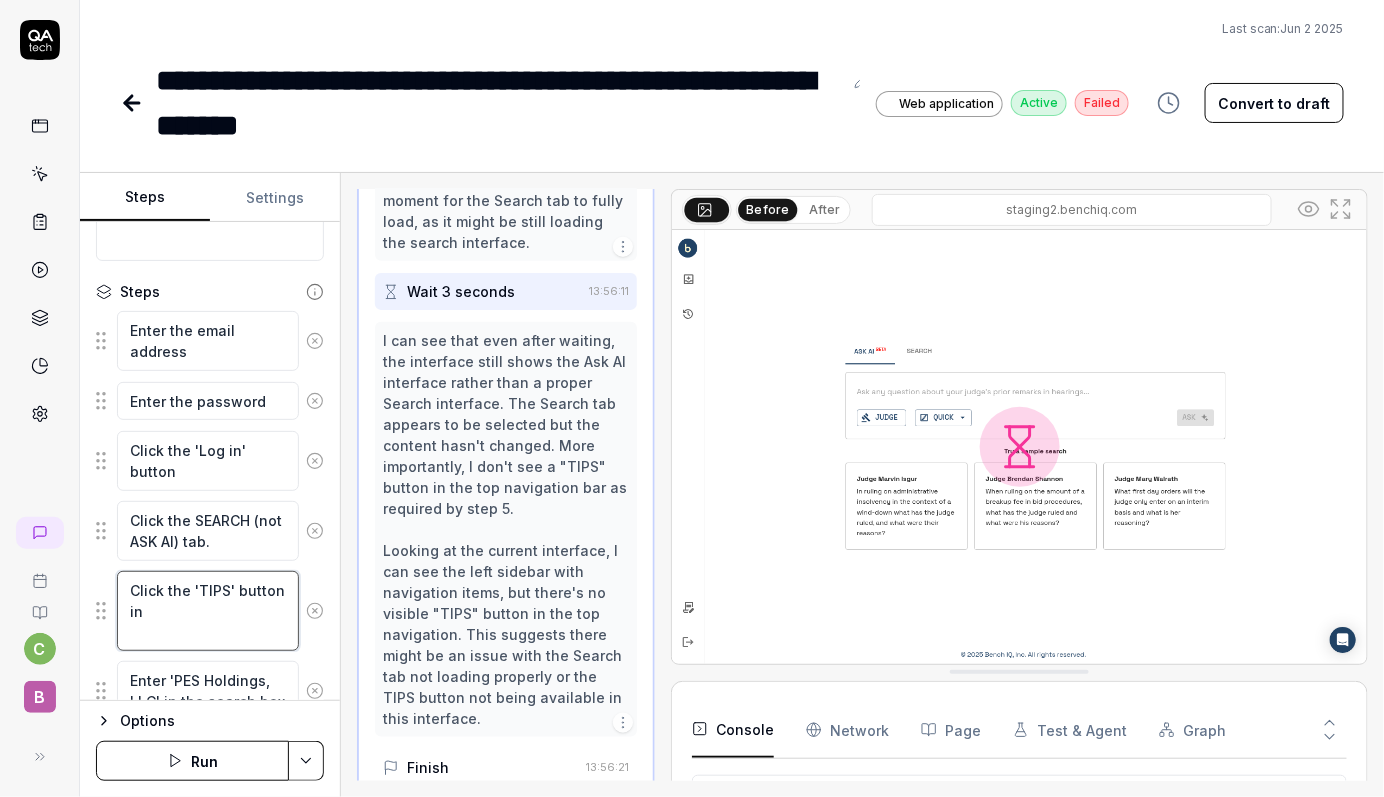 type on "Click the 'TIPS' button in" 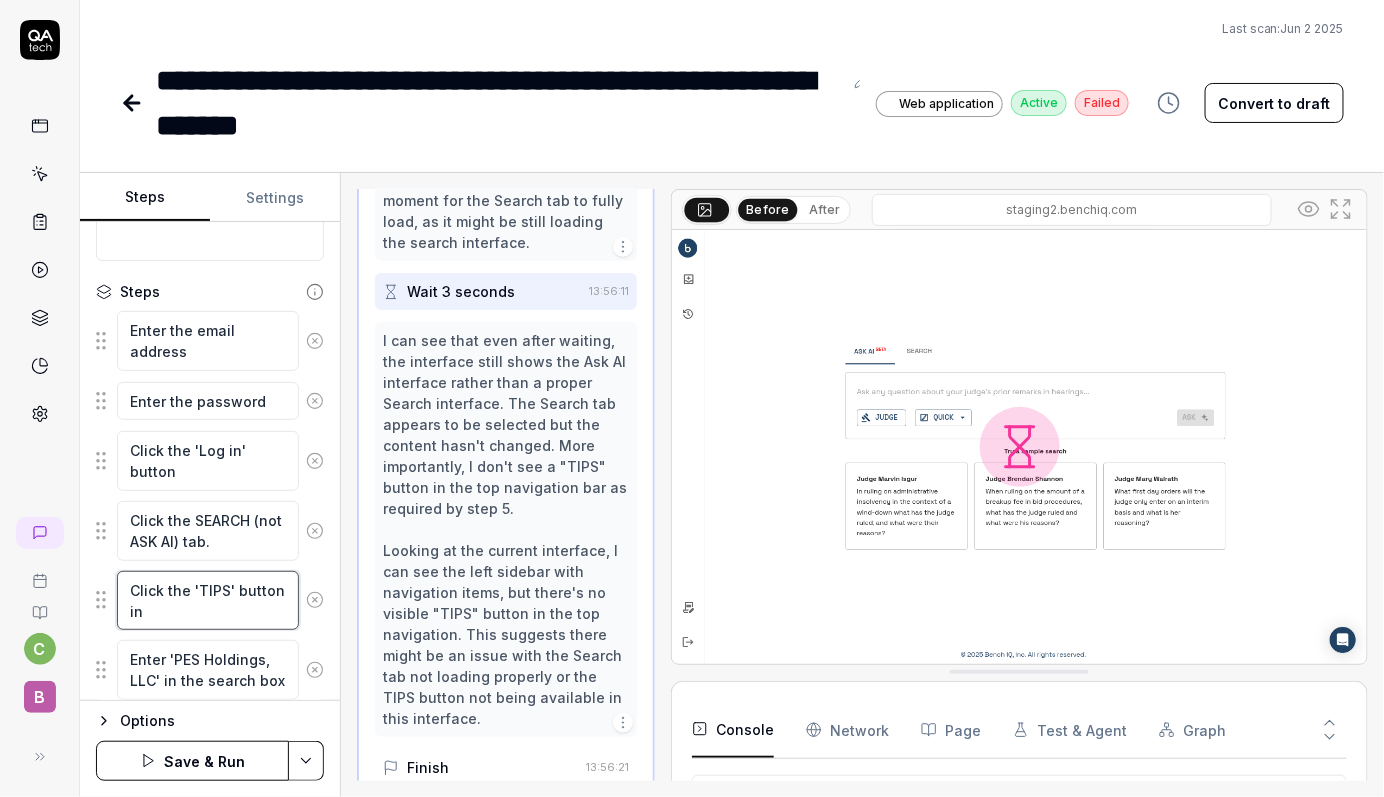 type on "*" 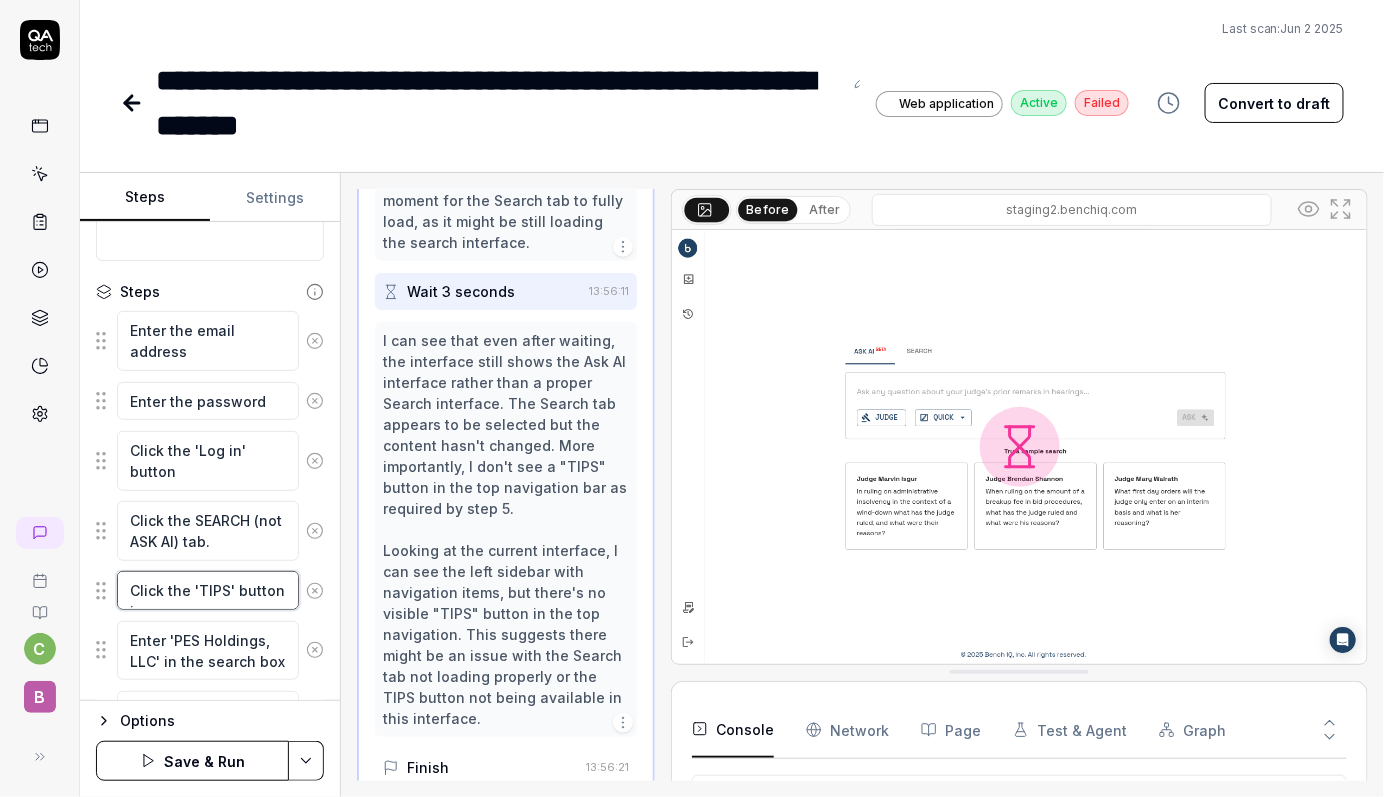 type on "*" 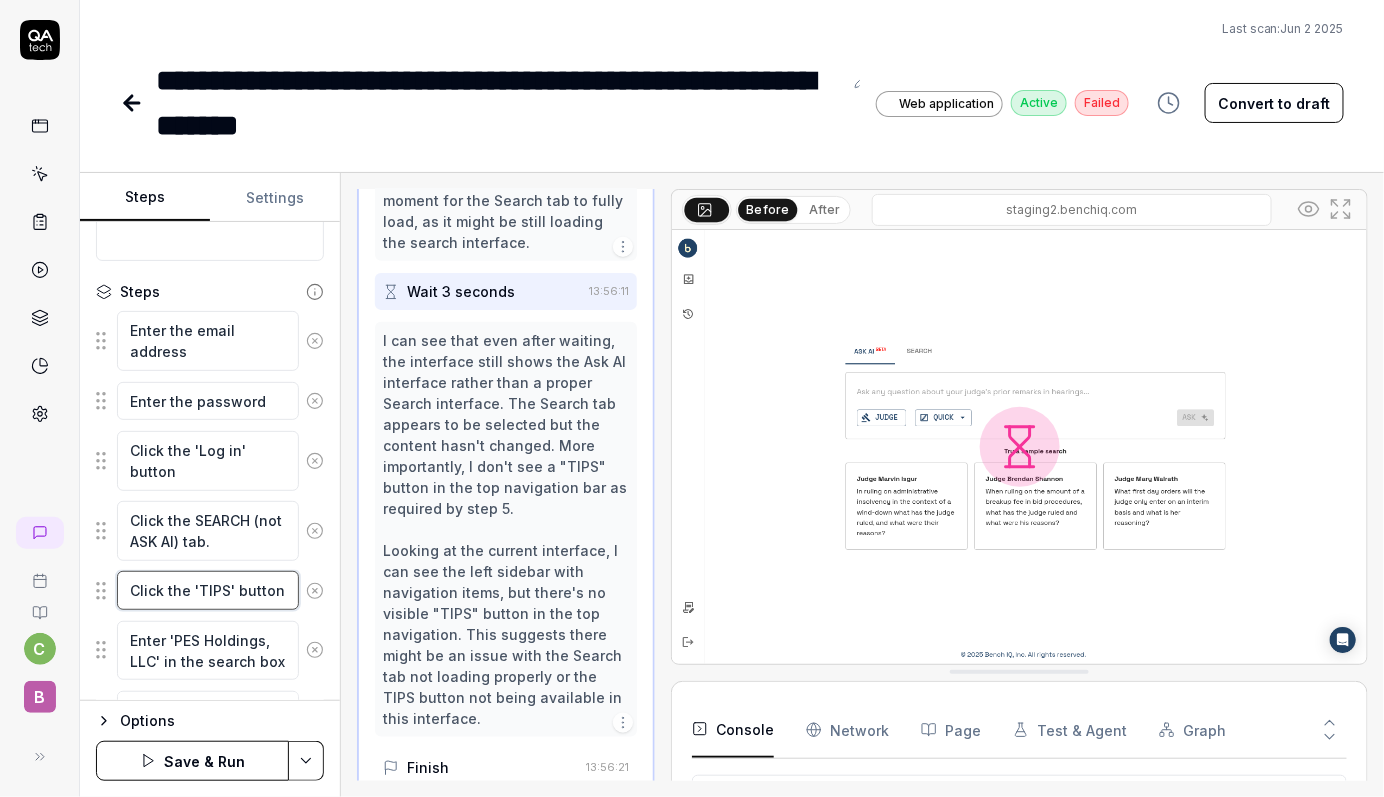 type on "*" 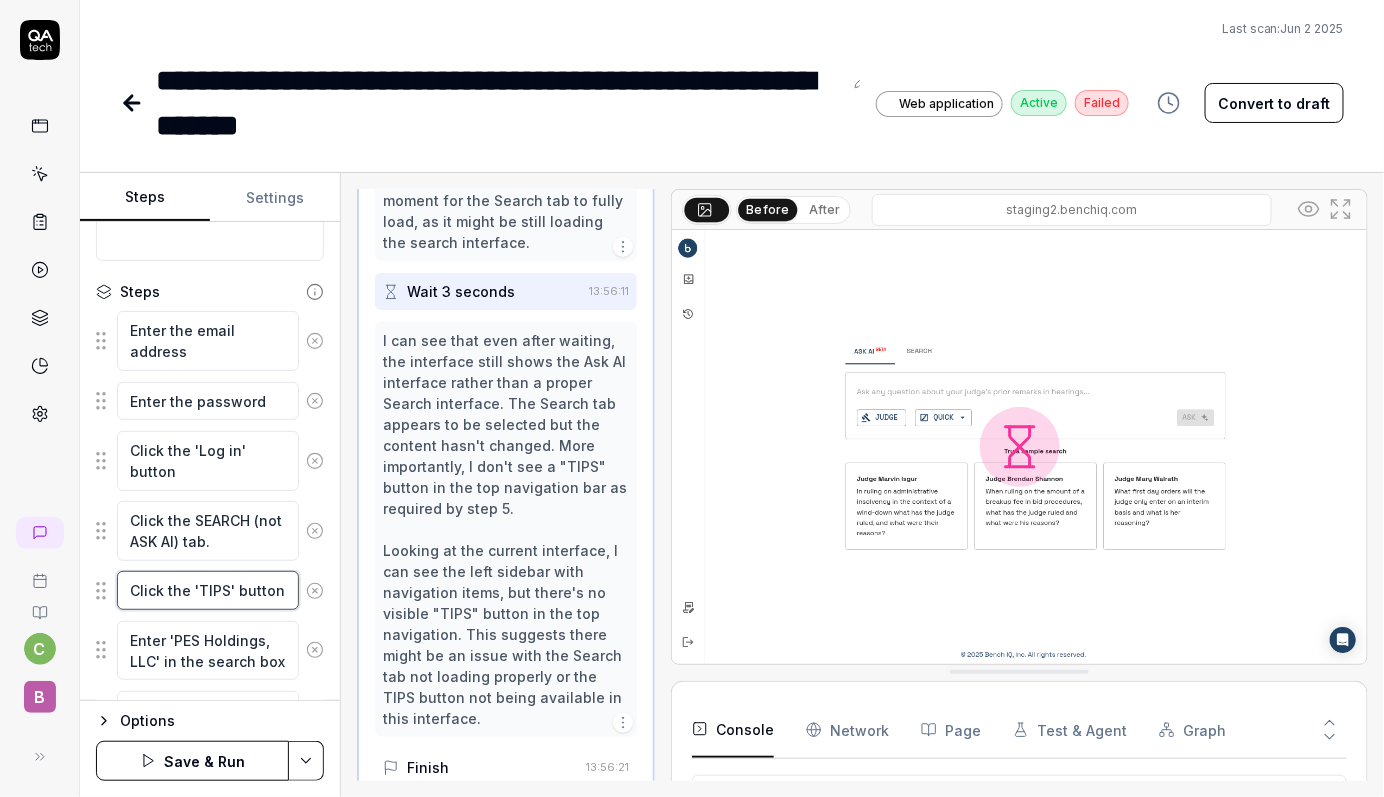 type on "Click the 'TIPS' button" 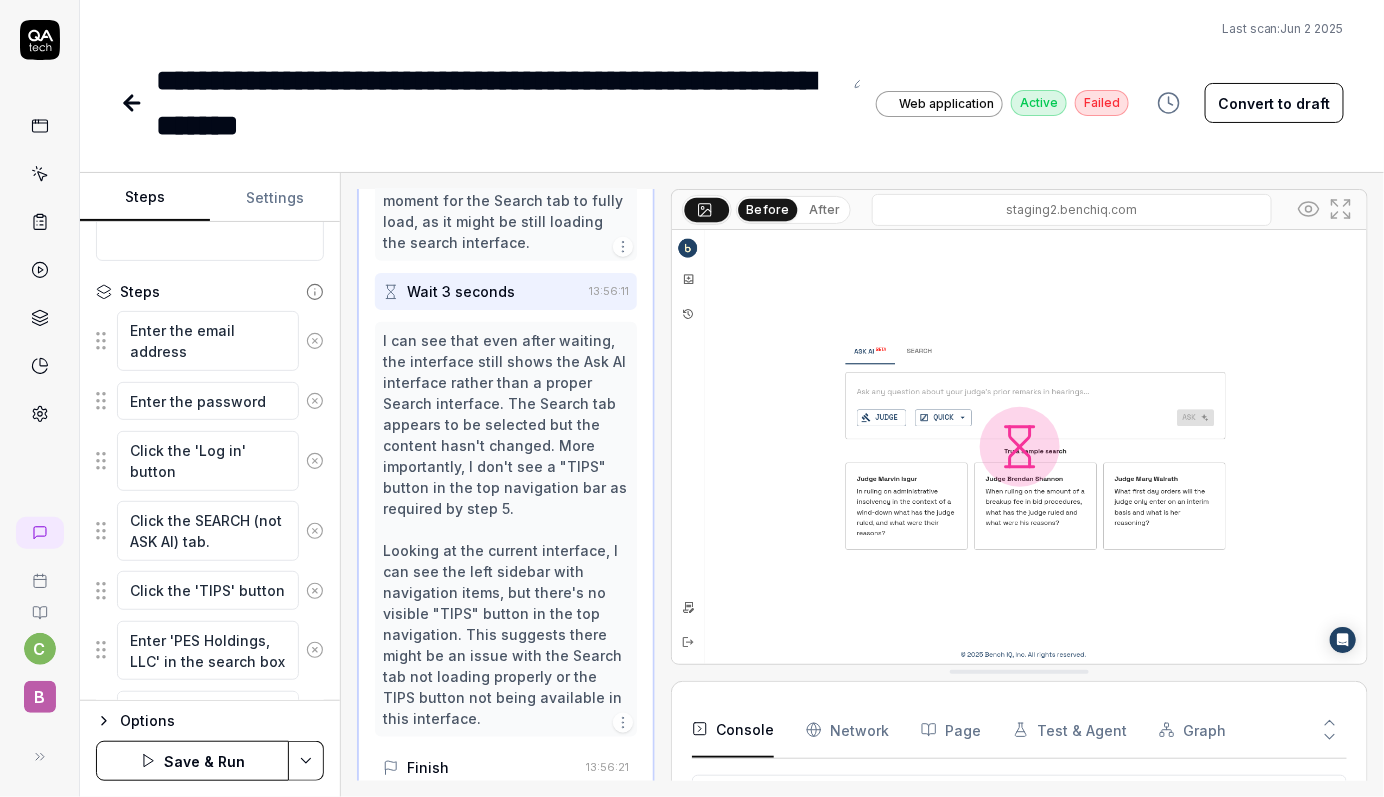 click on "Save & Run" at bounding box center (192, 761) 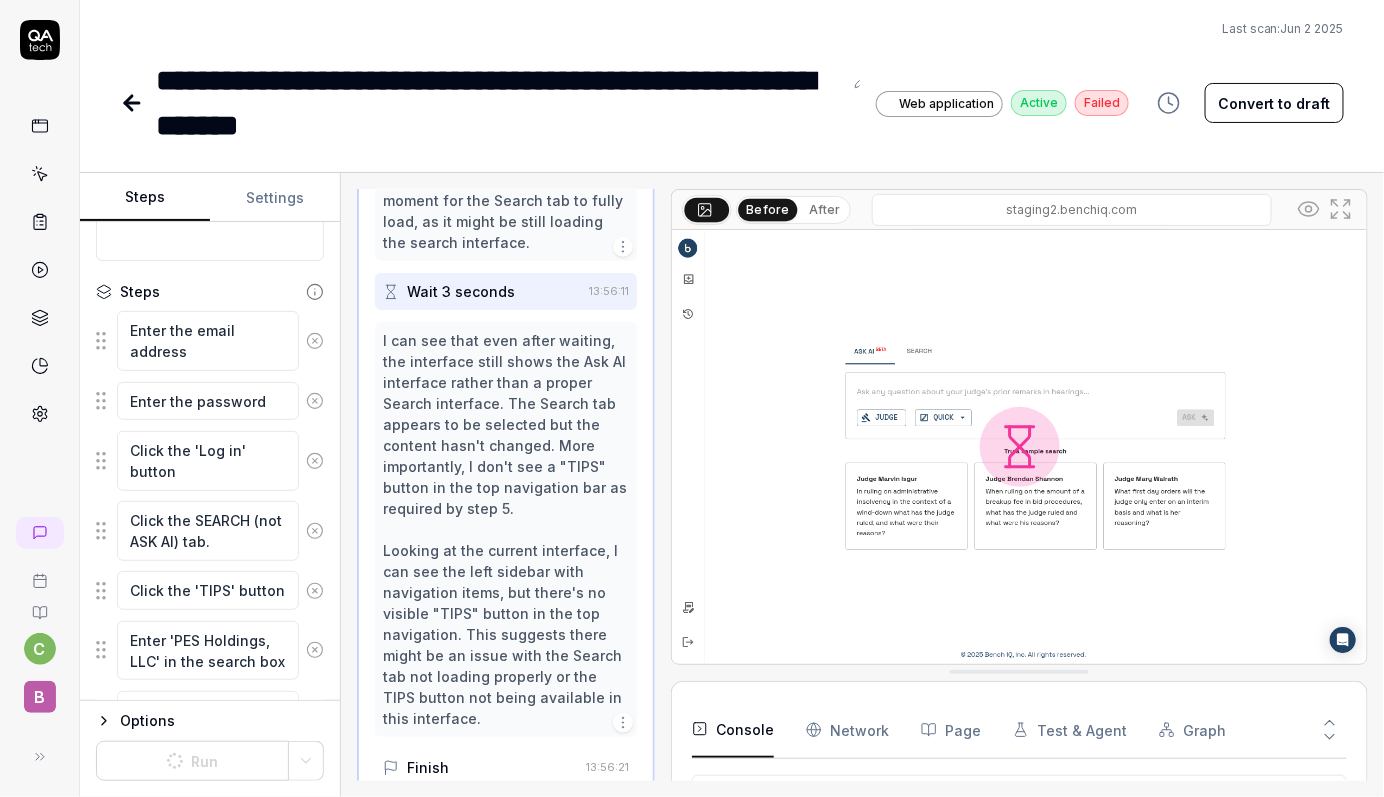 type on "*" 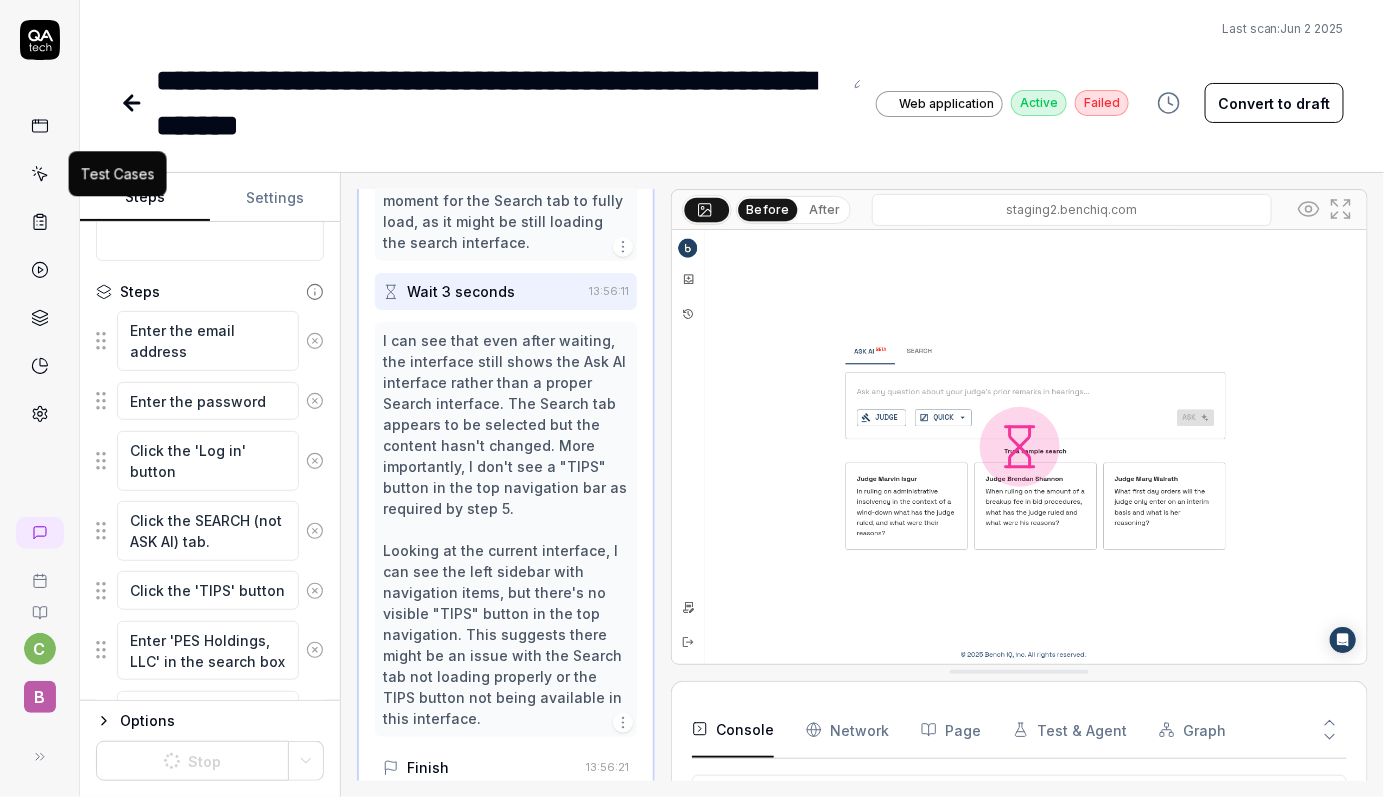 click 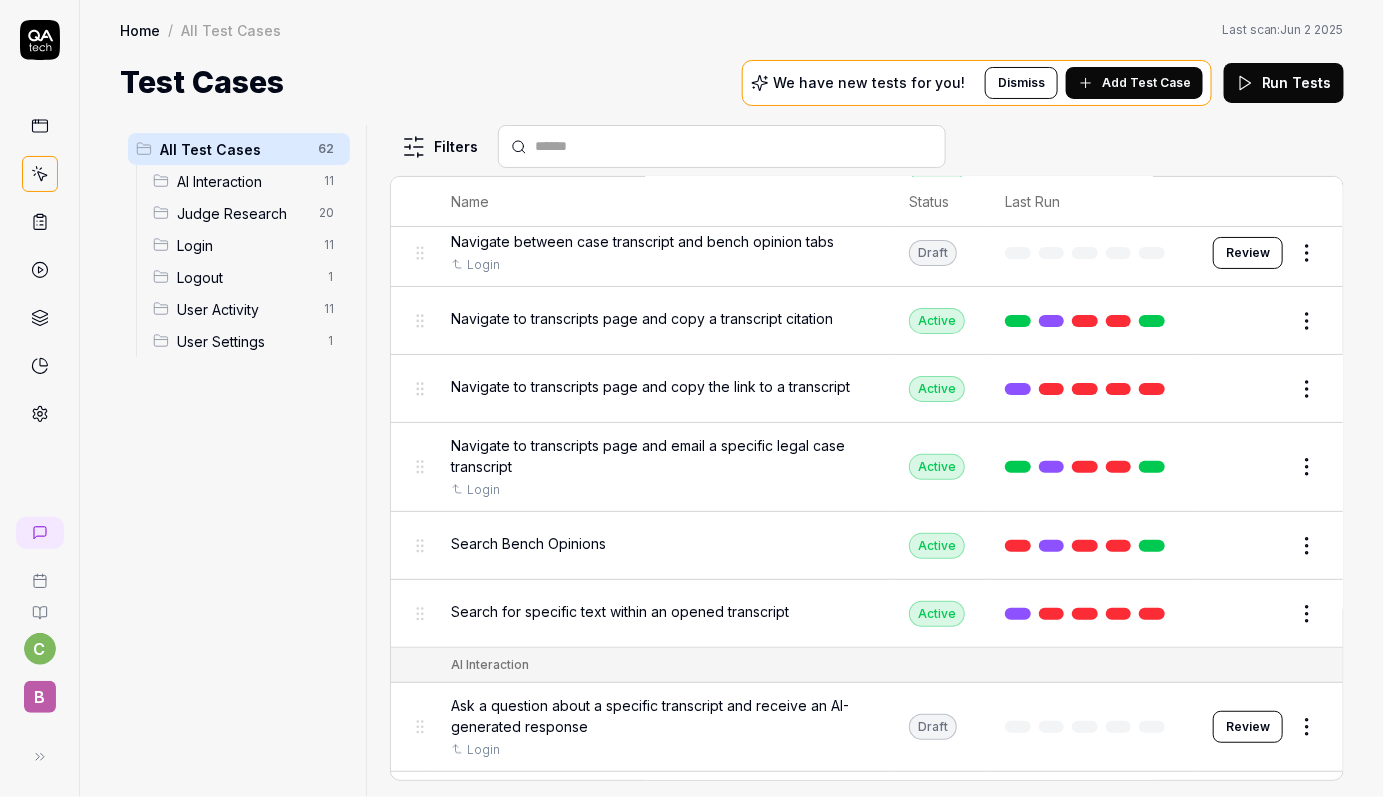 scroll, scrollTop: 0, scrollLeft: 0, axis: both 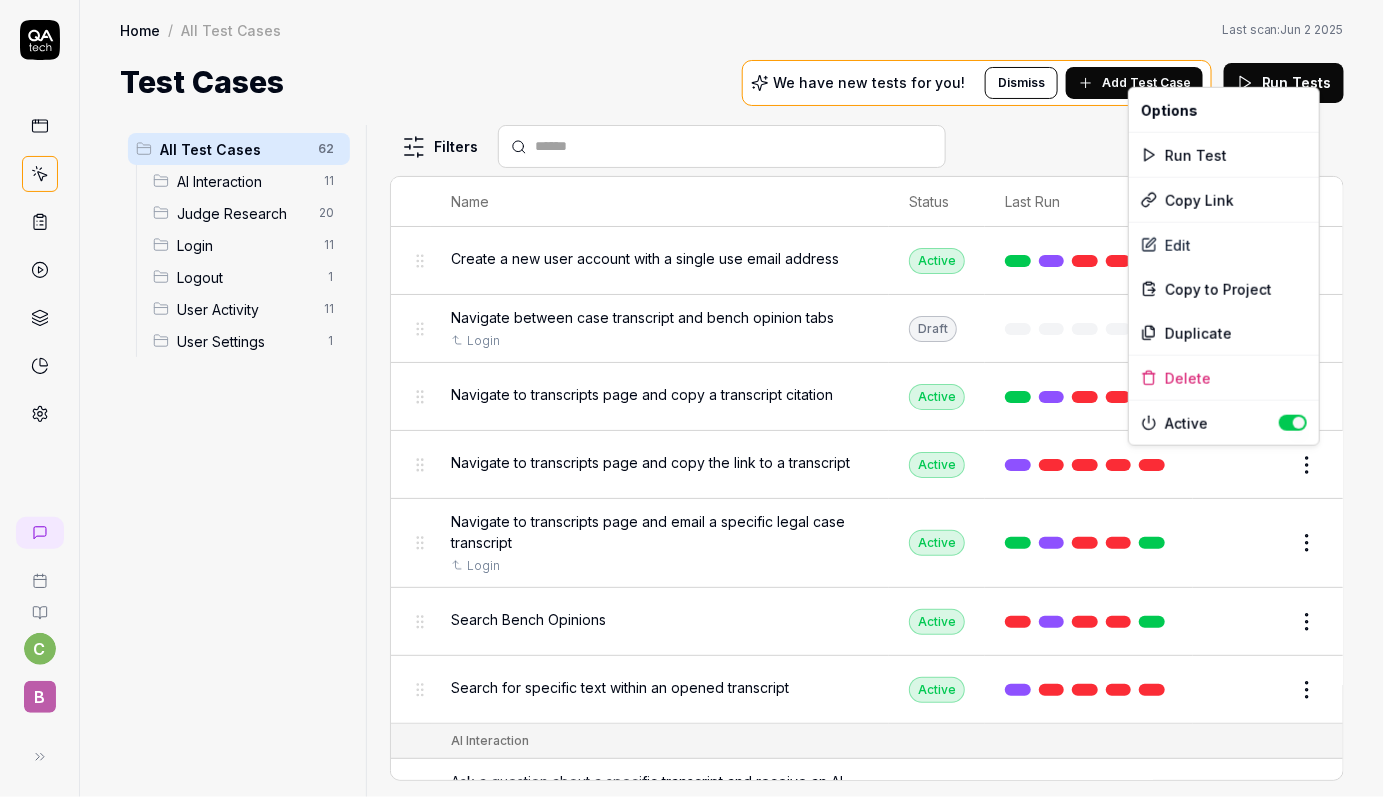 click on "c B Home / All Test Cases Home / All Test Cases Last scan:  Jun 2 2025 Test Cases We have new tests for you! Dismiss Add Test Case Run Tests All Test Cases 62 AI Interaction 11 Judge Research 20 Login 11 Logout 1 User Activity 11 User Settings 1 Filters Name Status Last Run Create a new user account with a single use email address Active Edit Navigate between case transcript and bench opinion tabs Login Draft Review Navigate to transcripts page and copy a transcript citation Active Edit Navigate to transcripts page and copy the link to a transcript Active Edit Navigate to transcripts page and email a specific legal case transcript Login Active Edit Search Bench Opinions Active Edit Search for specific text within an opened transcript Active Edit AI Interaction Ask a question about a specific transcript and receive an AI-generated response Login Draft Review Check Ask AI inbox for pending and completed AI questions Login Draft Review Open and check the Ask AI Inbox Login Active Edit Login Active Edit Login" at bounding box center (692, 398) 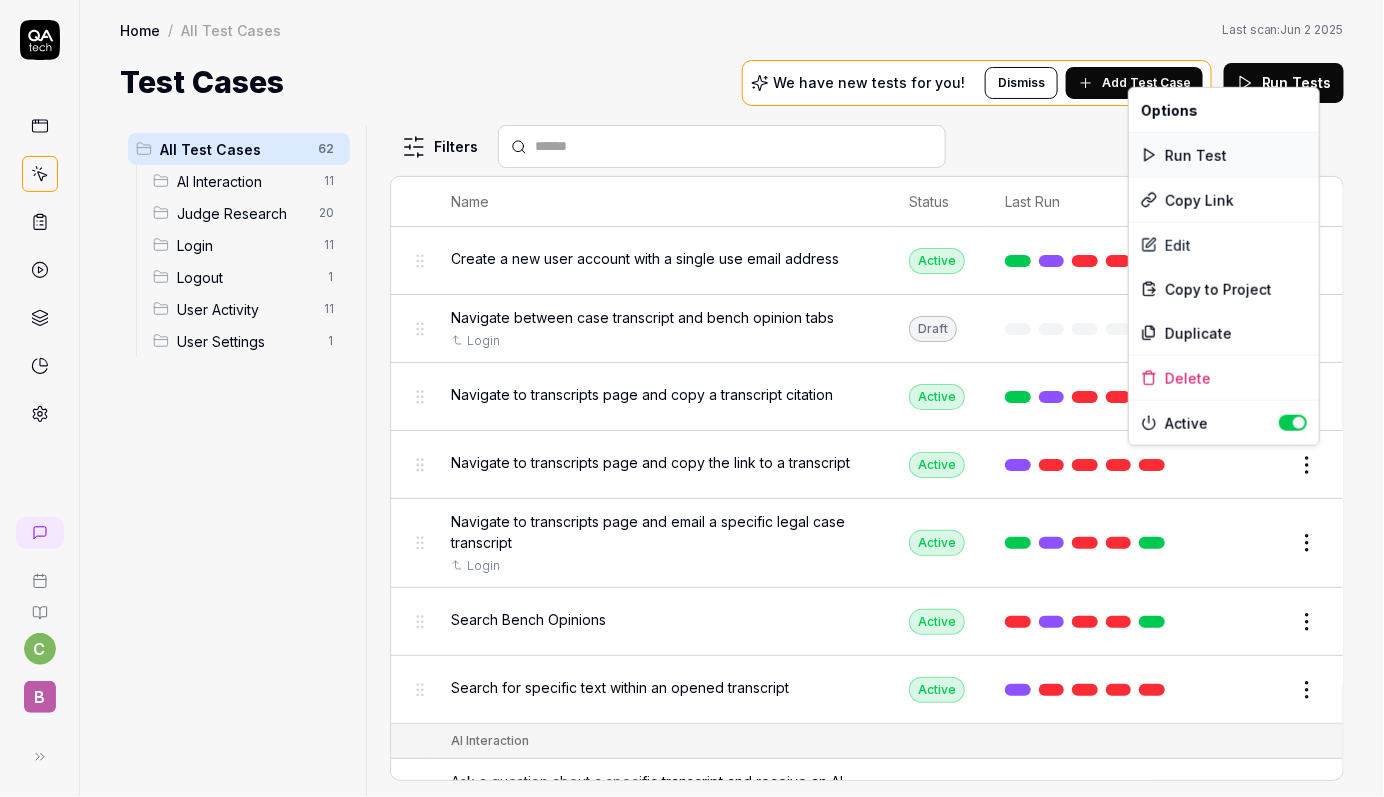 click on "Run Test" at bounding box center (1224, 155) 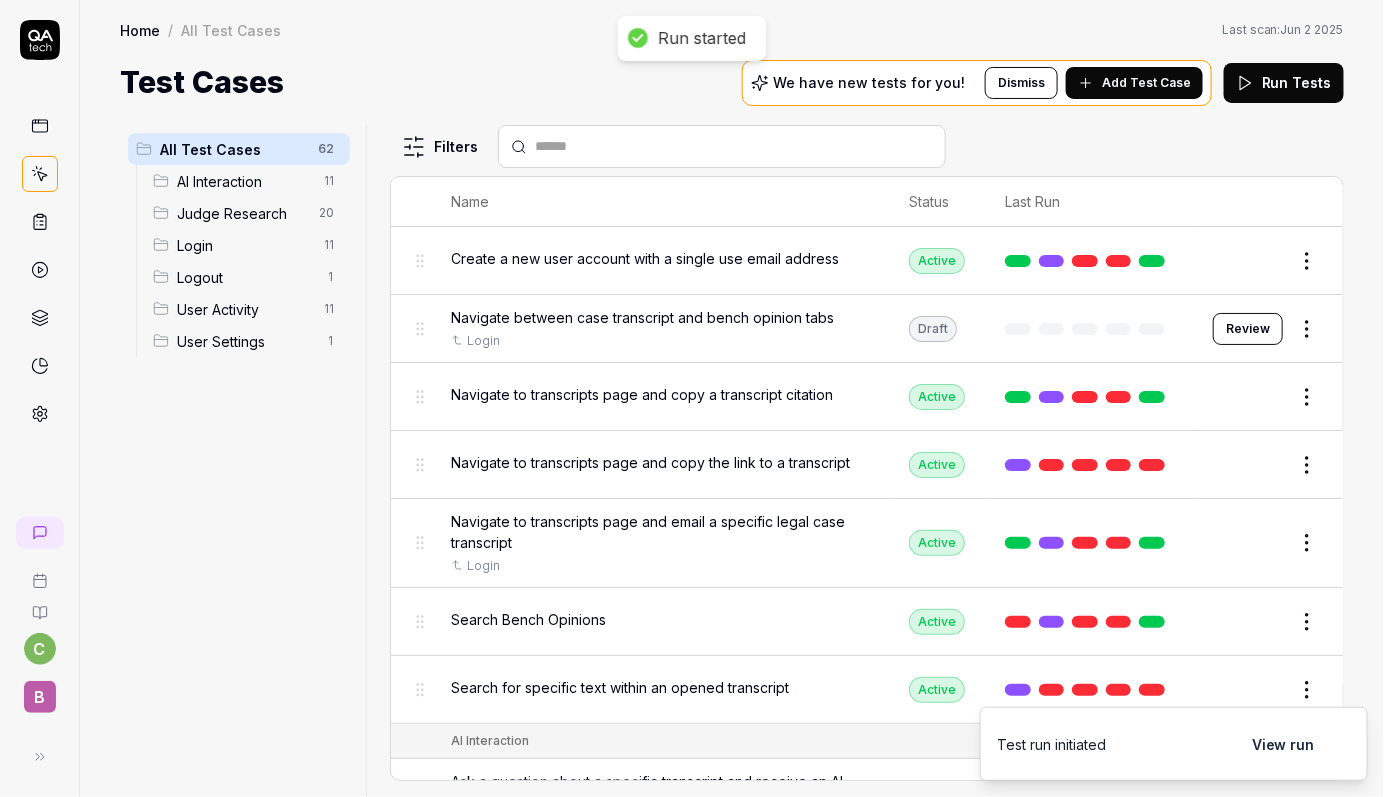 click on "View run" at bounding box center [1283, 744] 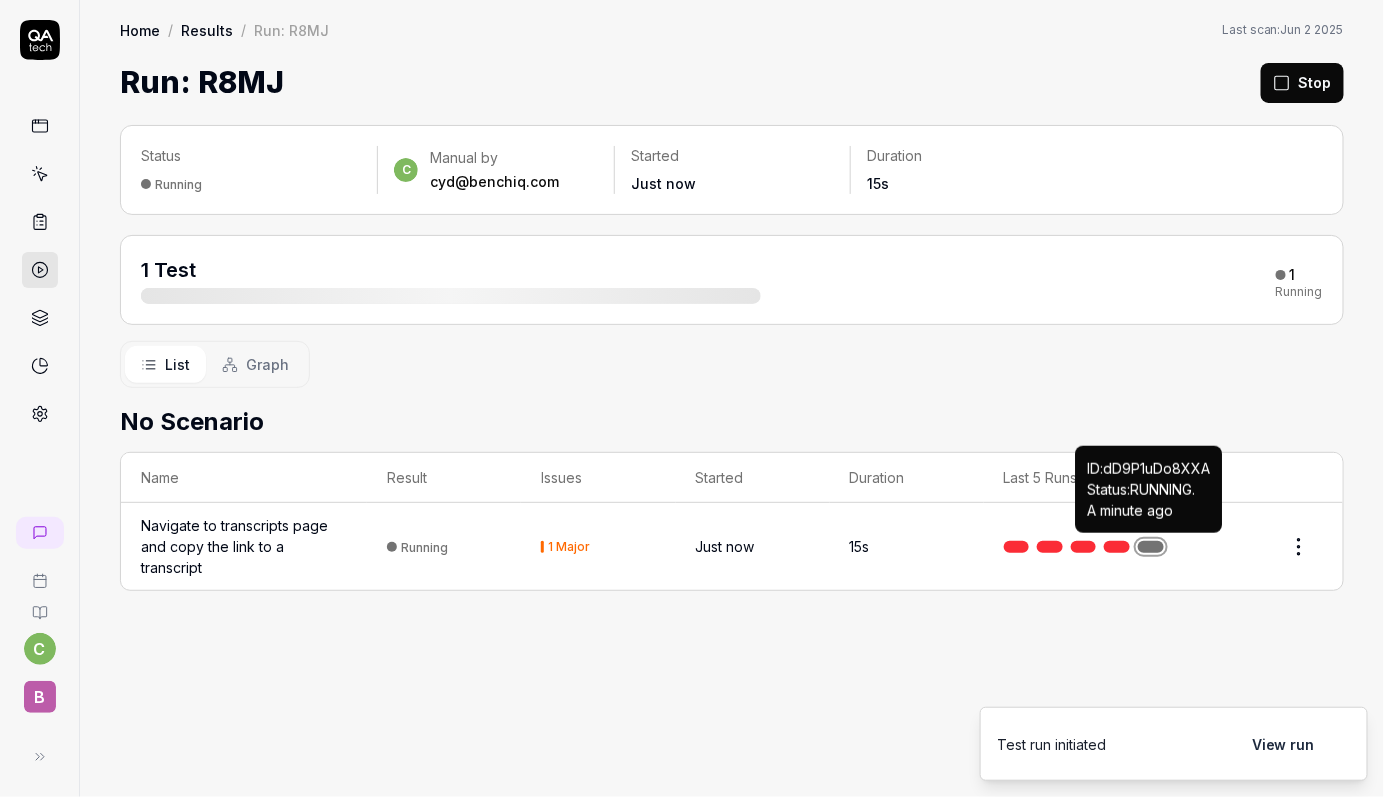 click at bounding box center [1151, 547] 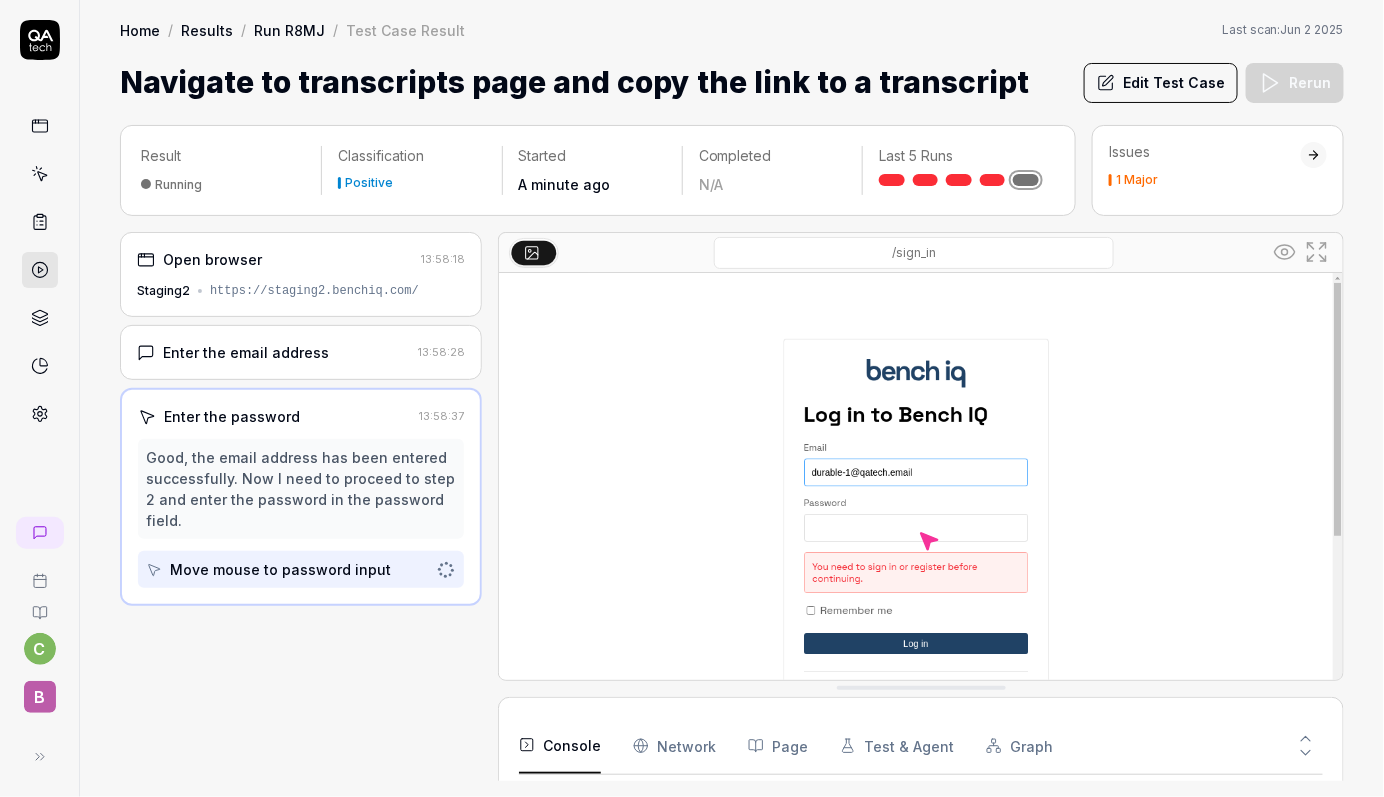 scroll, scrollTop: 15, scrollLeft: 0, axis: vertical 